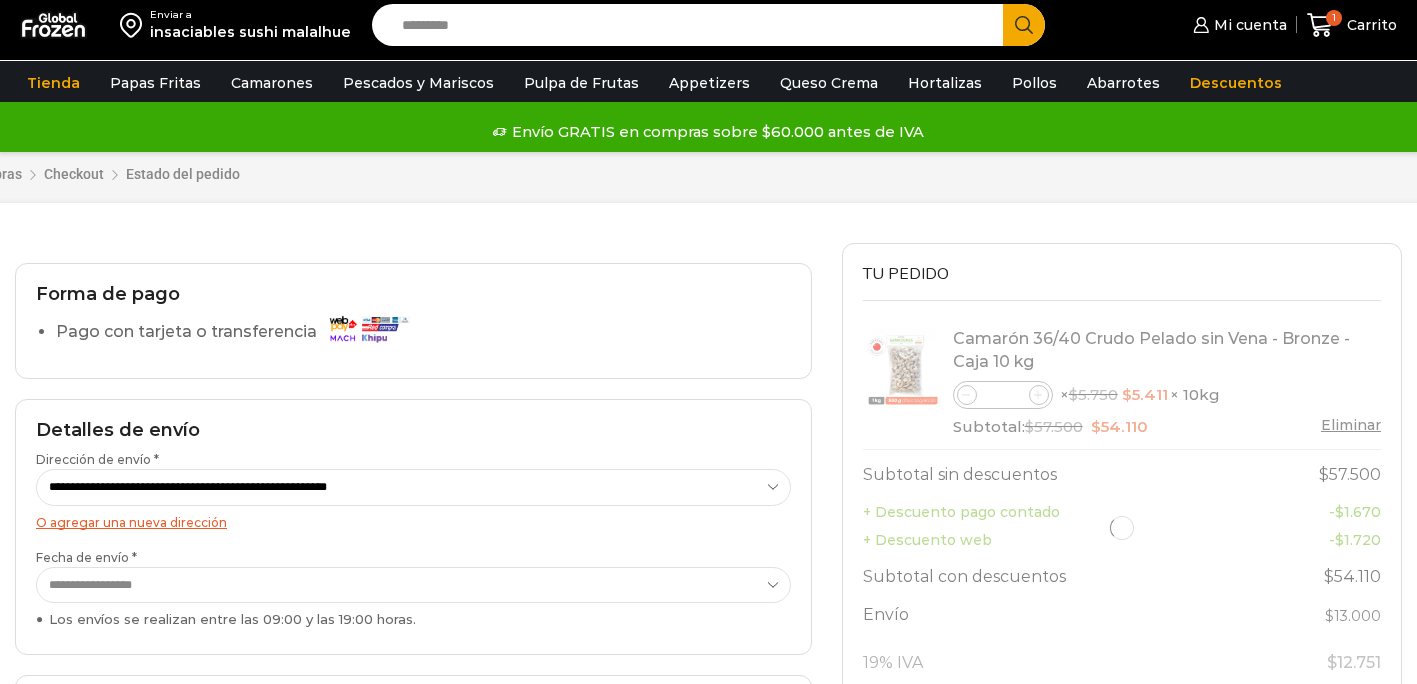 select on "*" 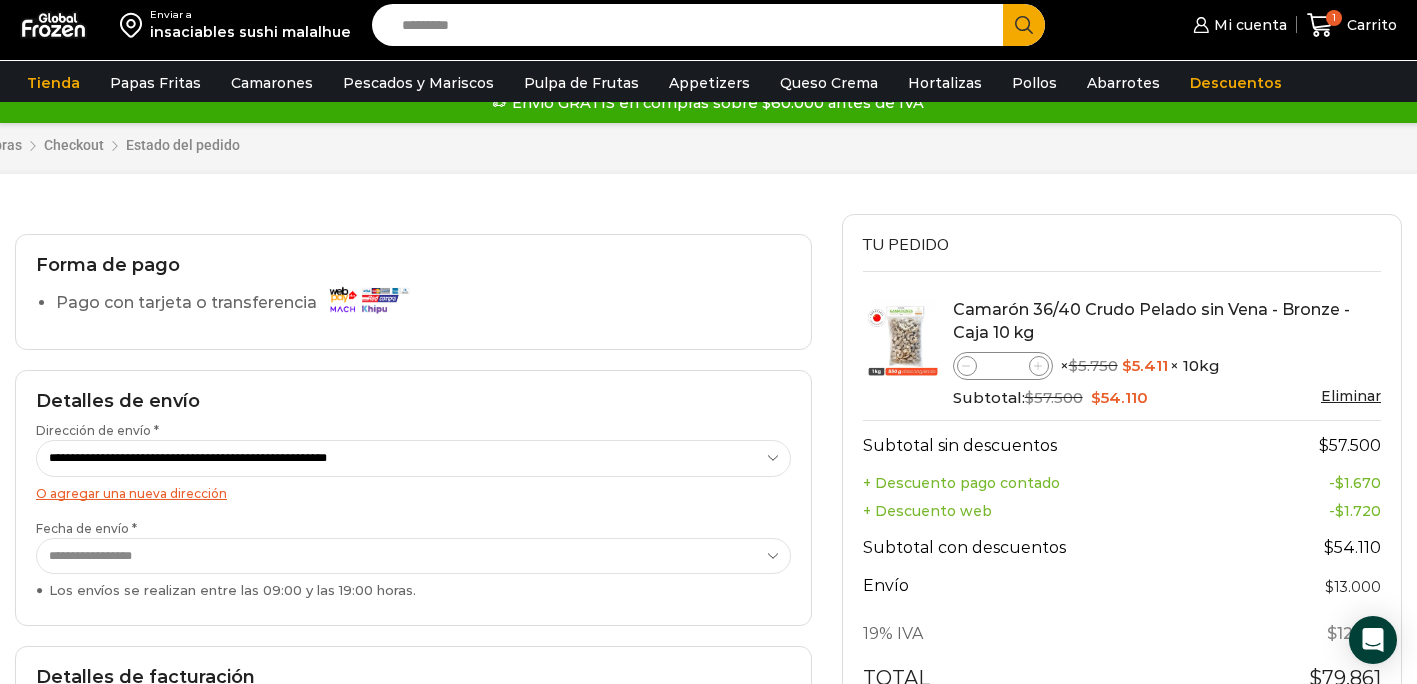 scroll, scrollTop: 29, scrollLeft: 0, axis: vertical 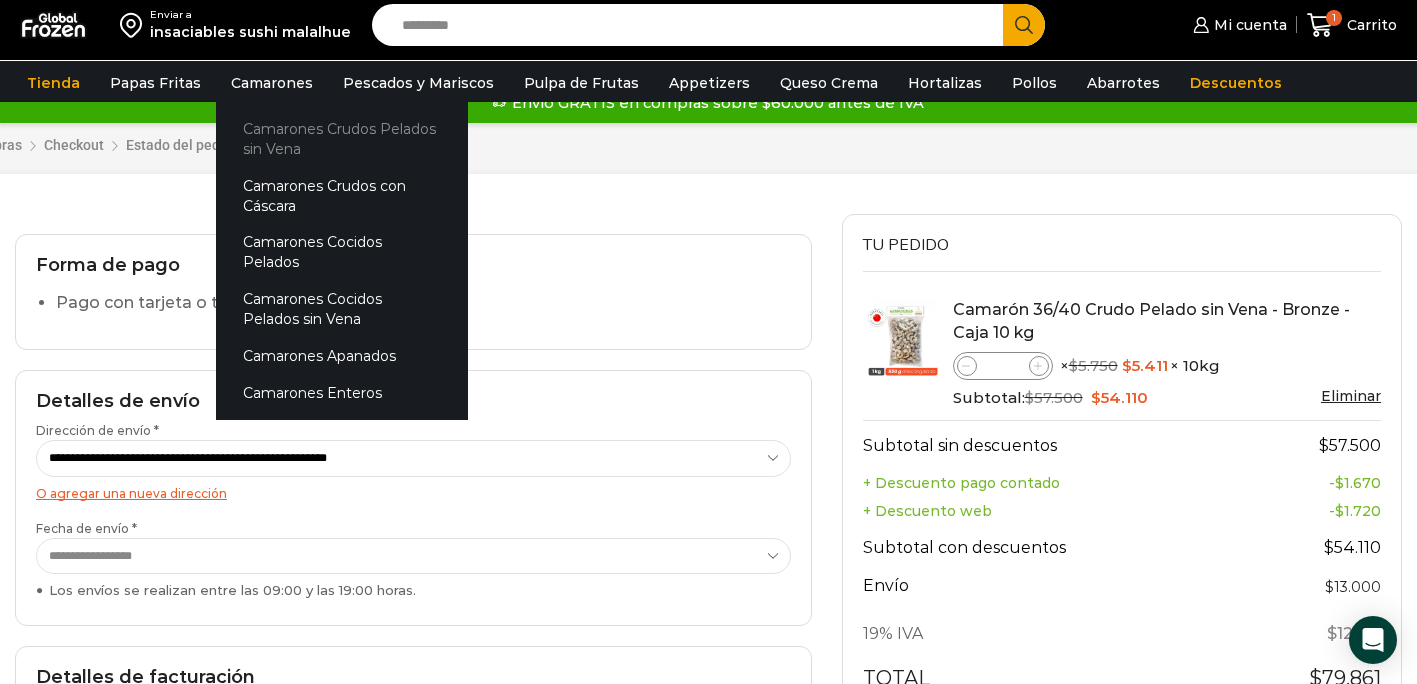click on "Camarones Crudos Pelados sin Vena" at bounding box center (342, 139) 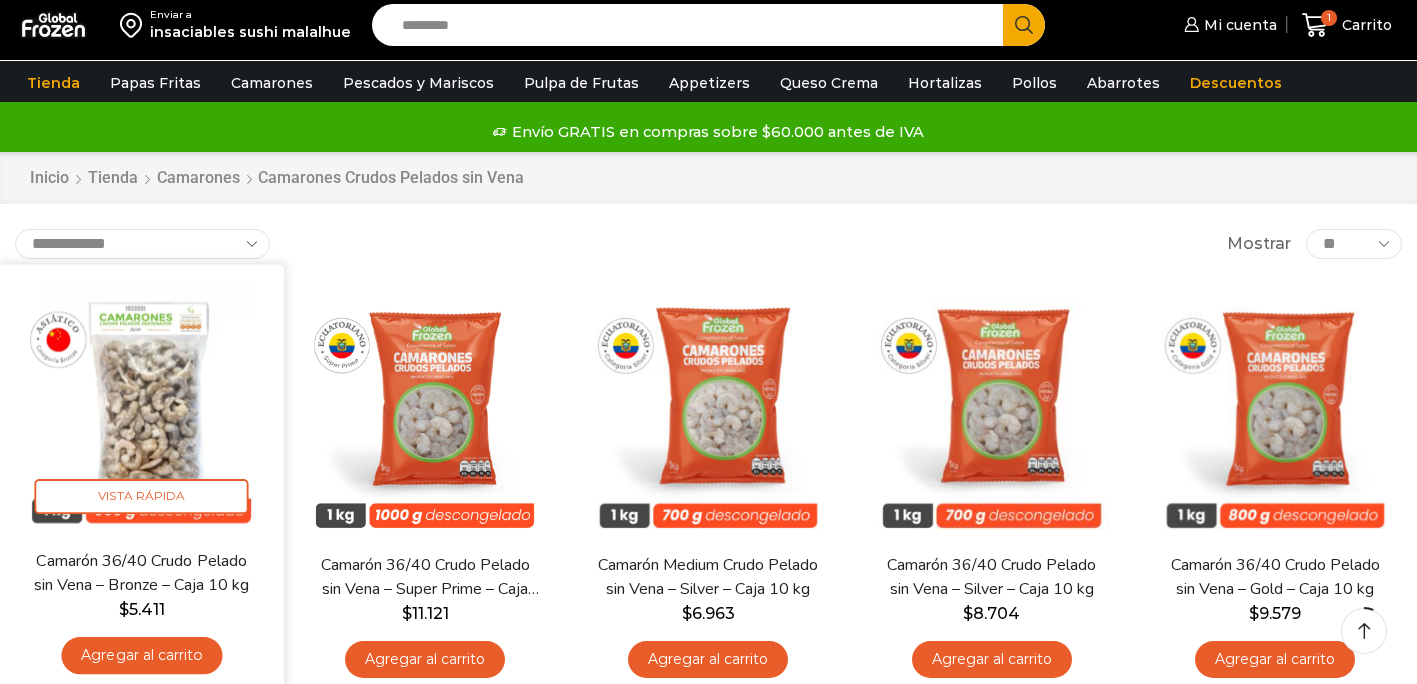 scroll, scrollTop: 69, scrollLeft: 0, axis: vertical 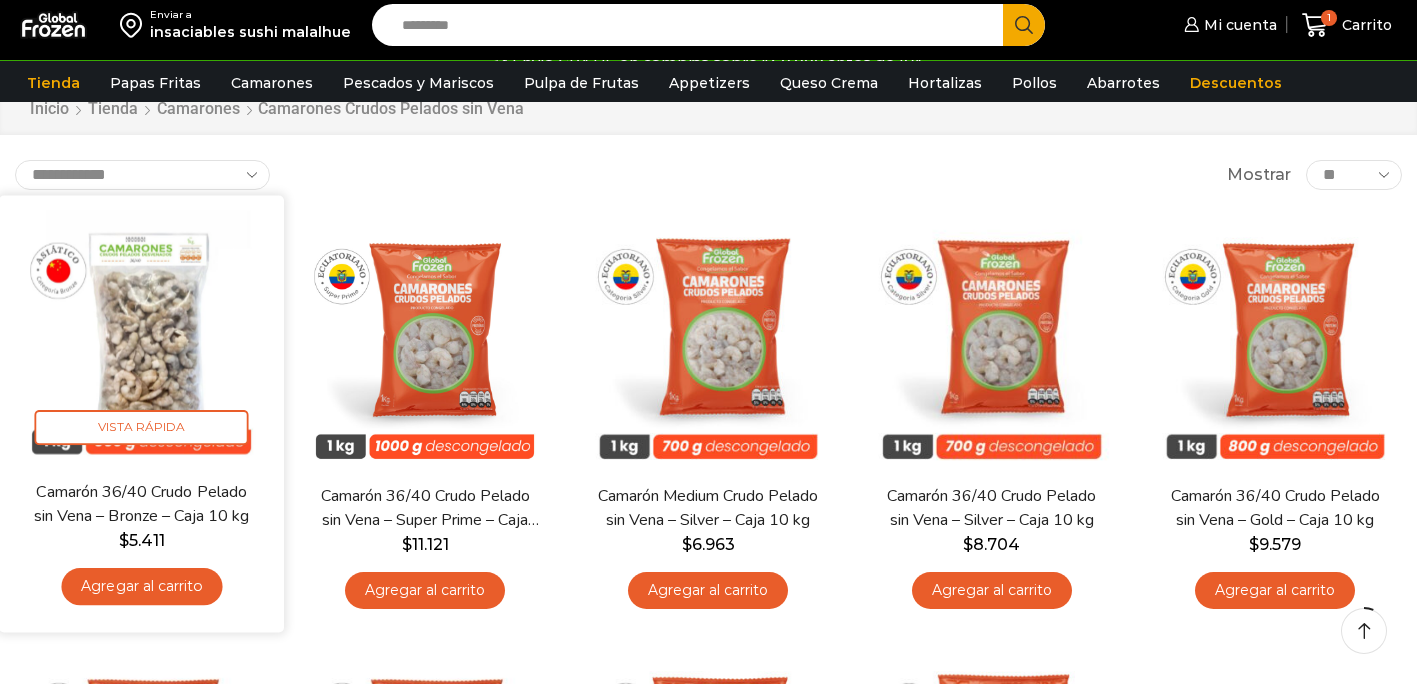 click on "Agregar al carrito" at bounding box center (141, 586) 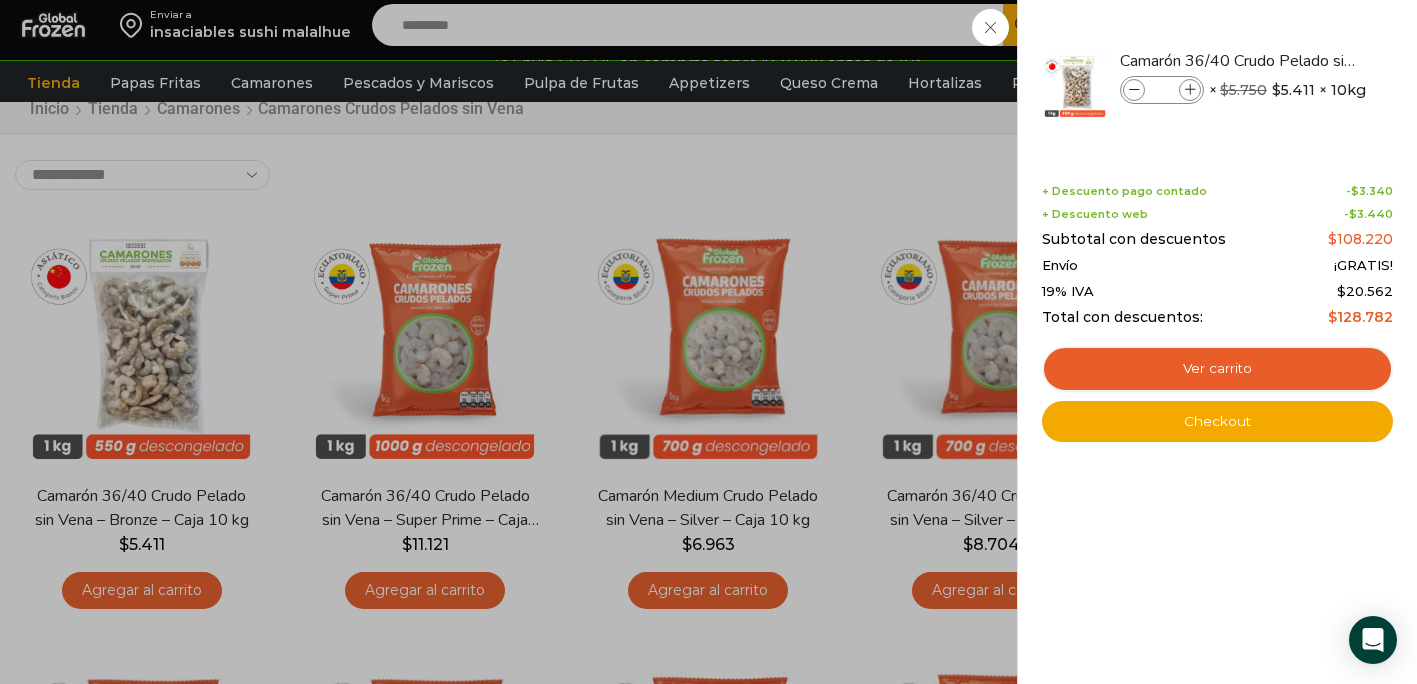 click on "2
Carrito
2
2
Shopping Cart
*" at bounding box center [1347, 25] 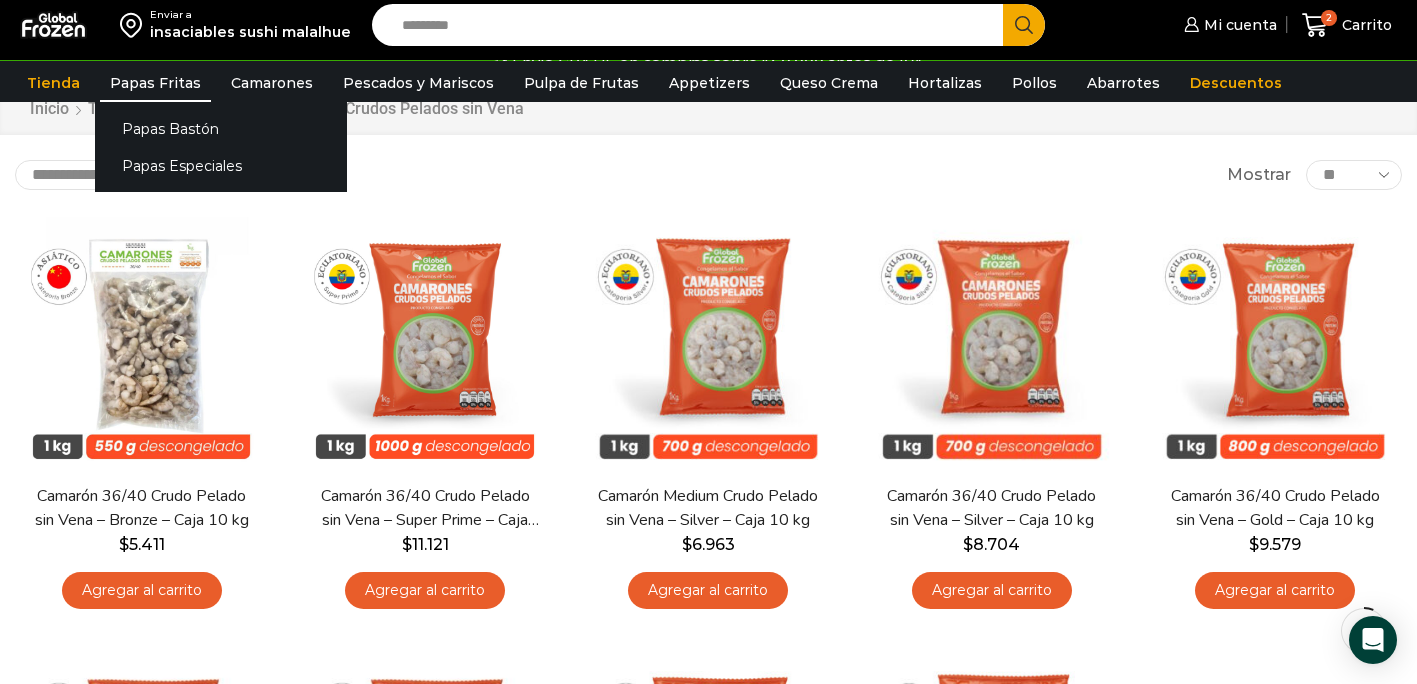 click on "Papas Fritas" at bounding box center (155, 83) 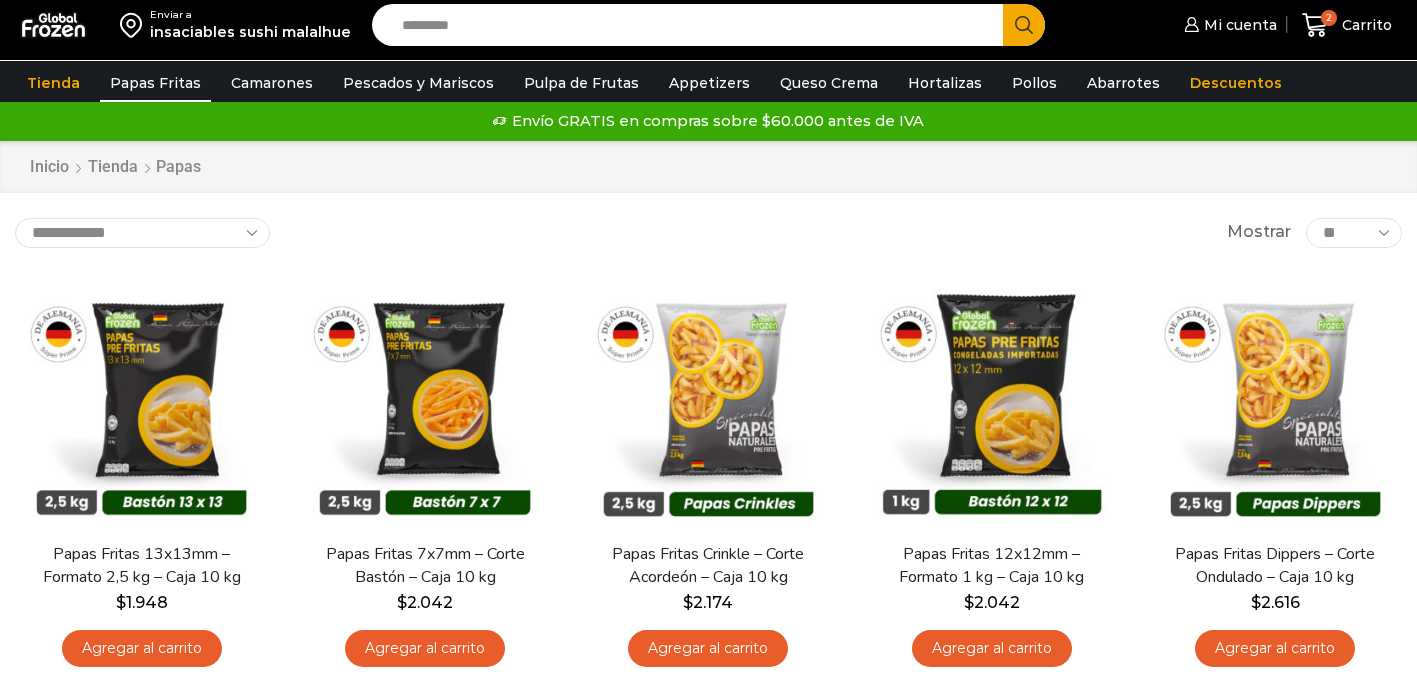 scroll, scrollTop: 0, scrollLeft: 0, axis: both 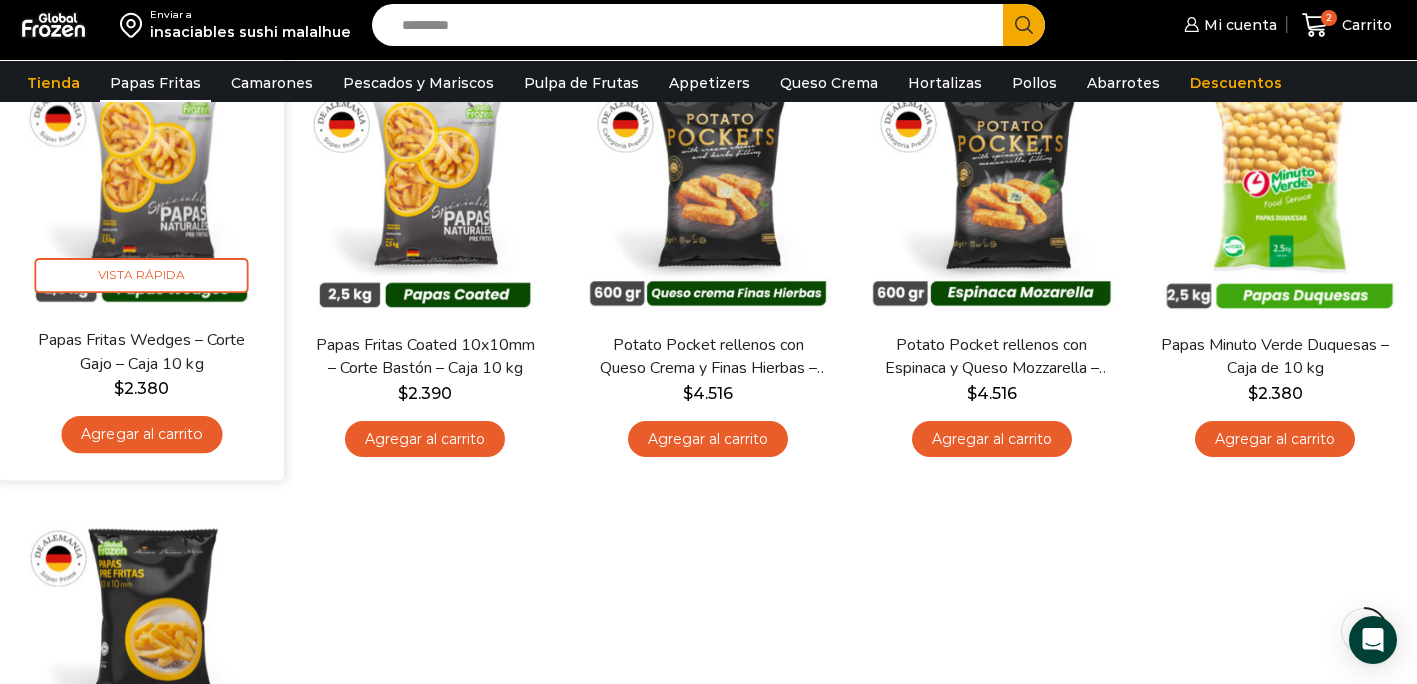 click on "Agregar al carrito" at bounding box center (141, 435) 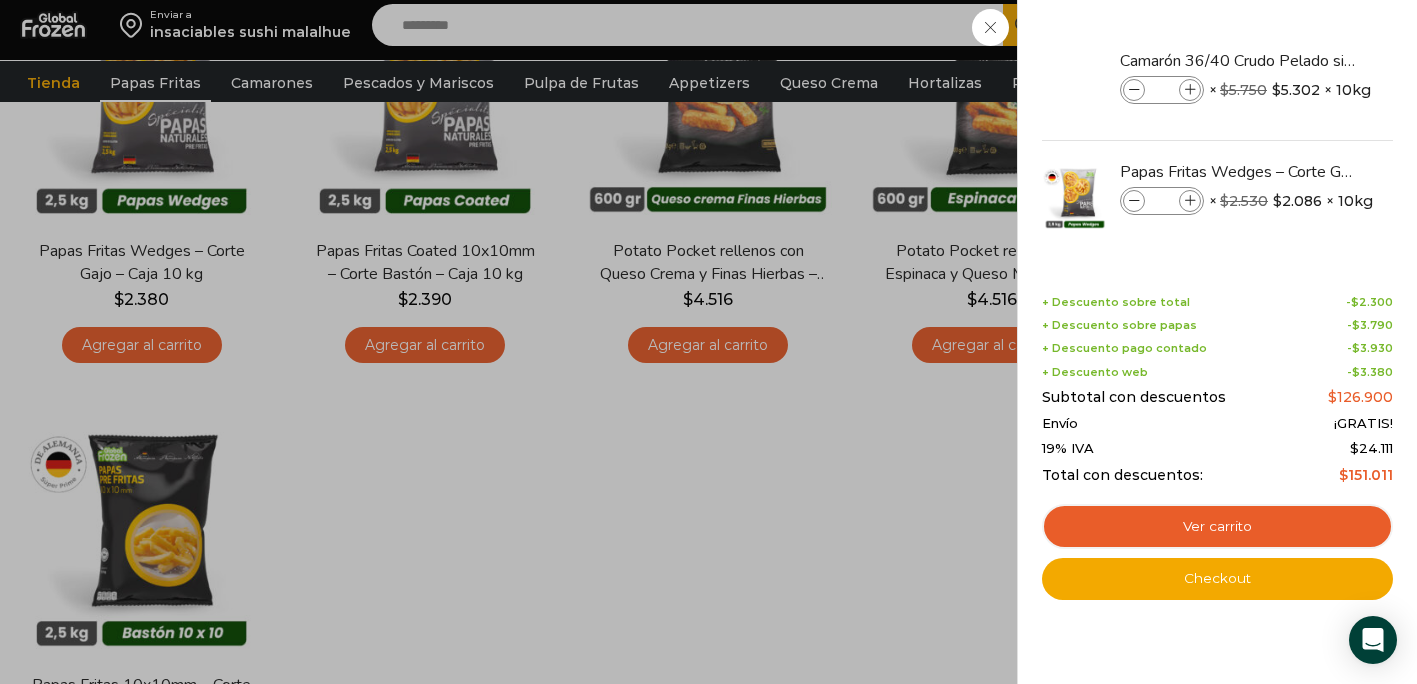 scroll, scrollTop: 752, scrollLeft: 0, axis: vertical 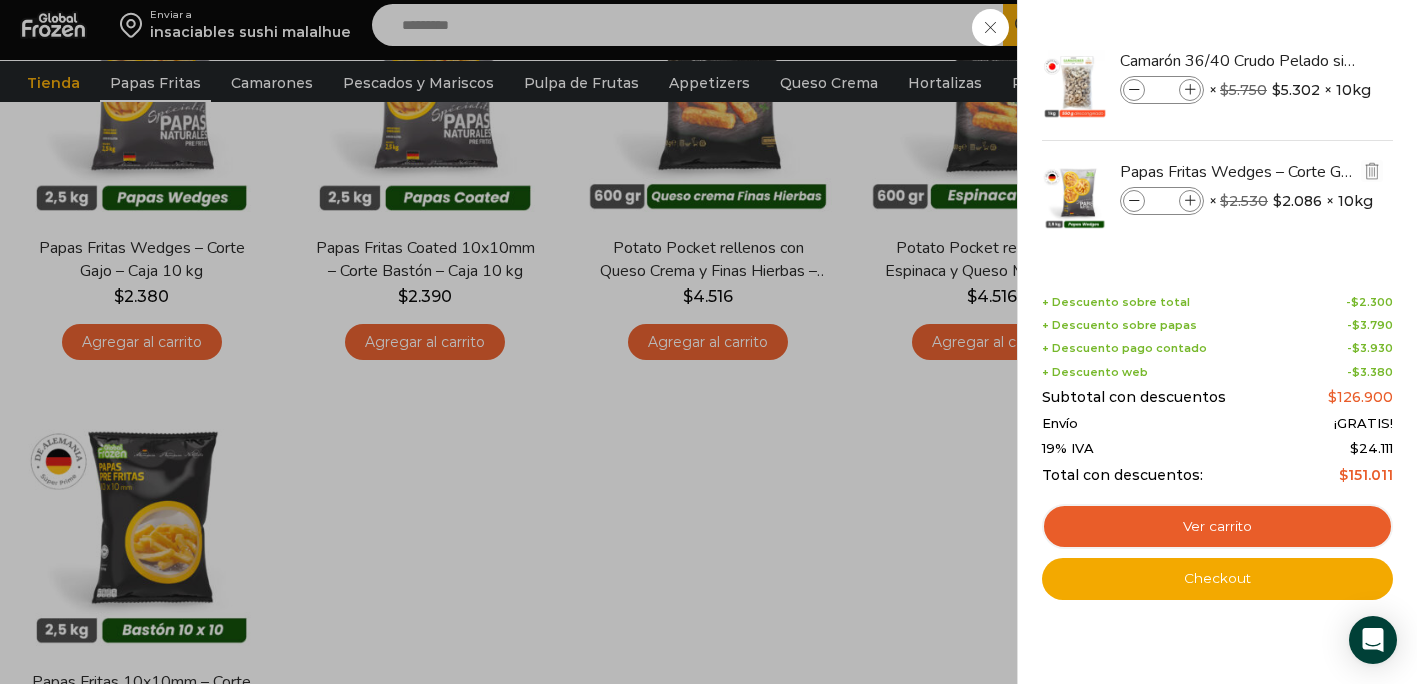 click at bounding box center [1190, 201] 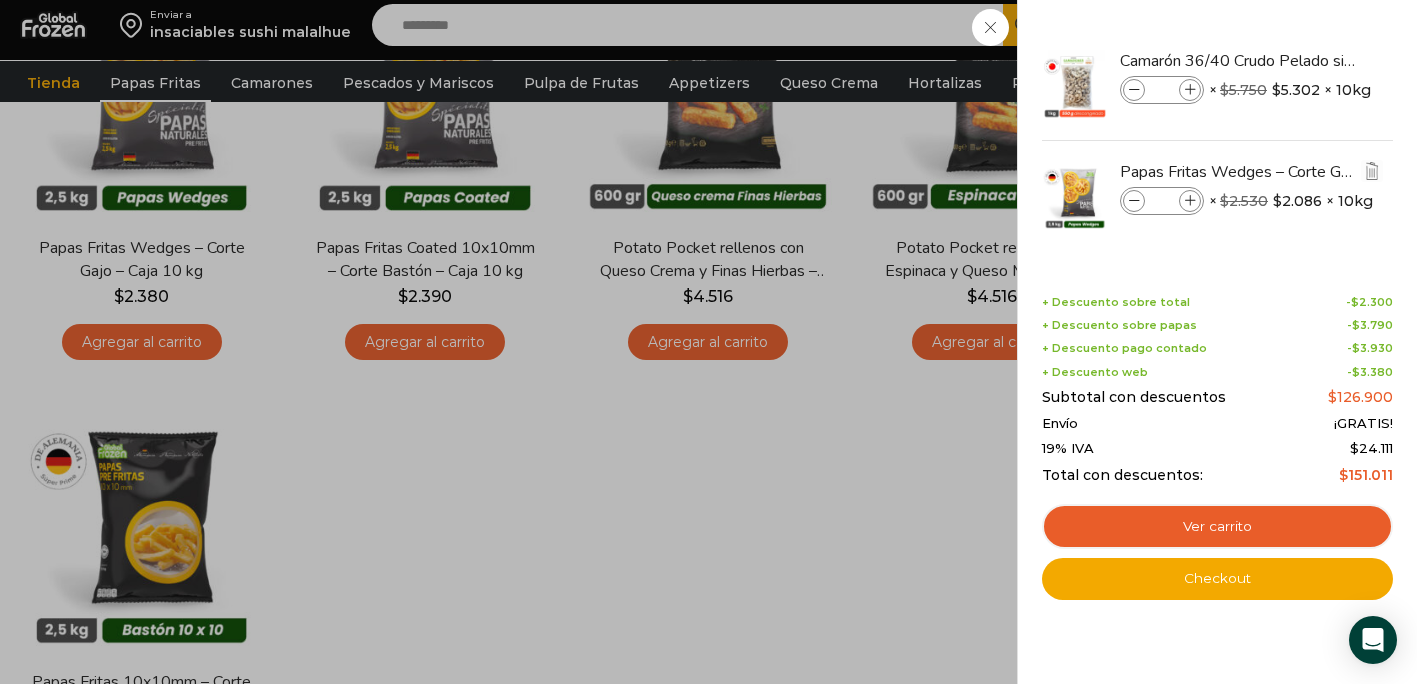 click at bounding box center (1190, 201) 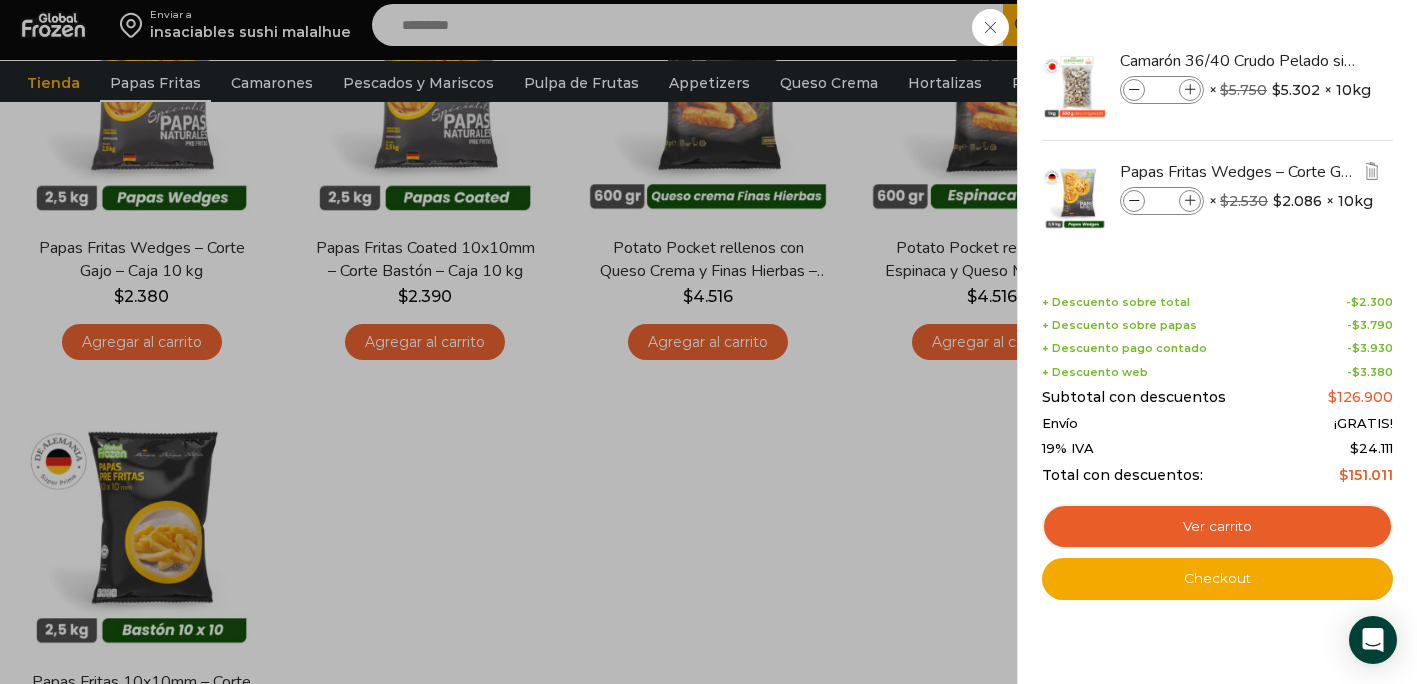 type on "*" 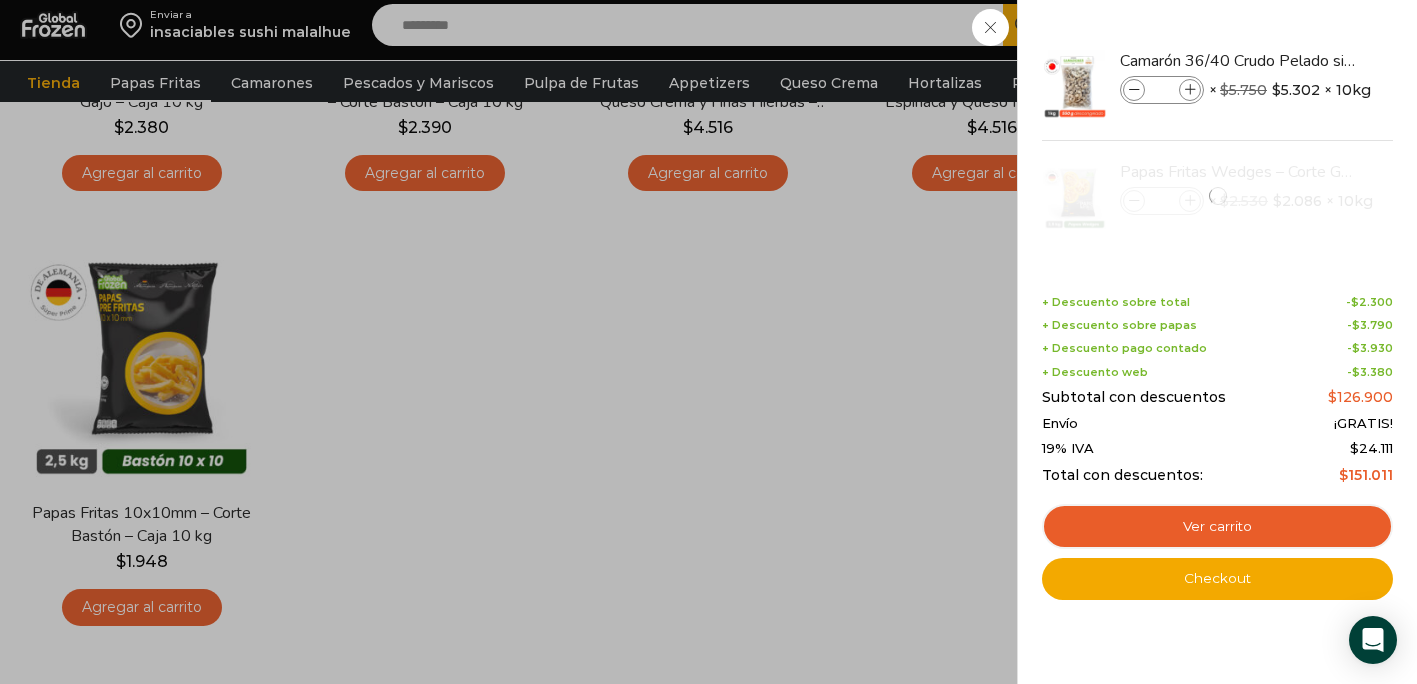 scroll, scrollTop: 994, scrollLeft: 0, axis: vertical 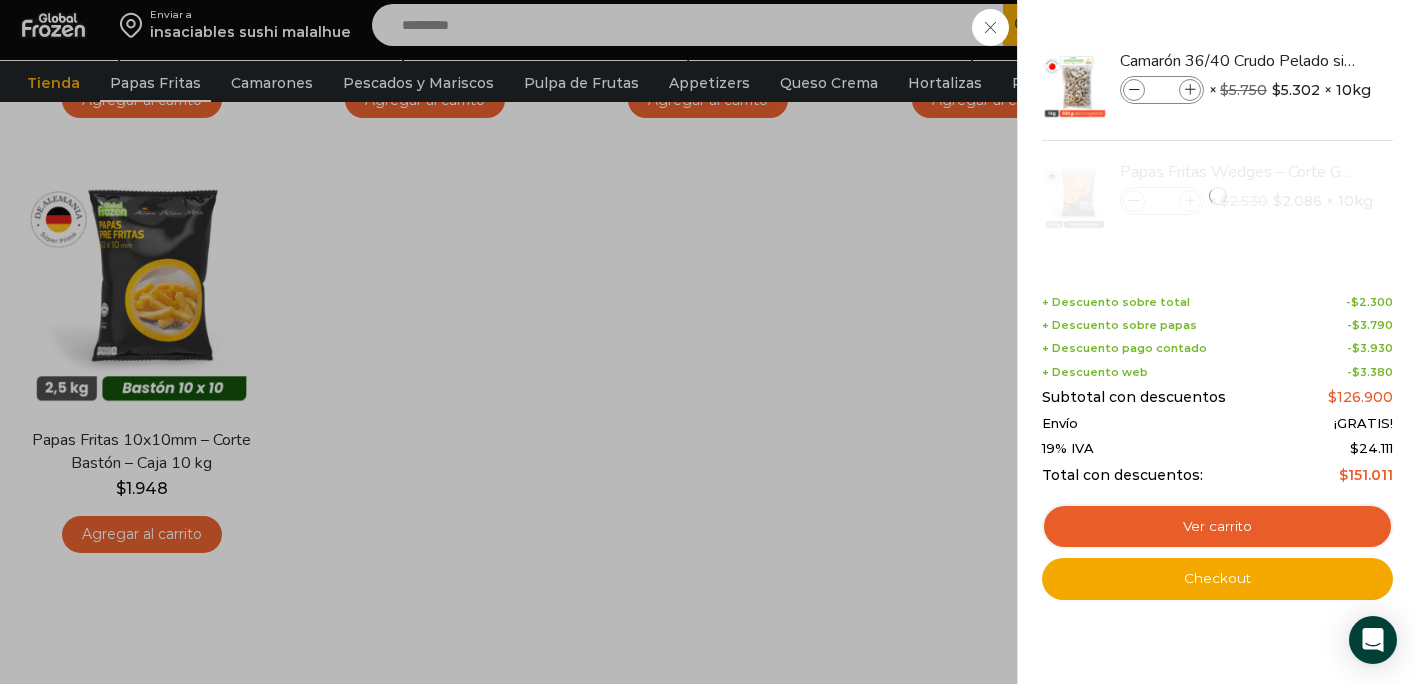 click on "3
Carrito
3
3
Shopping Cart
*" at bounding box center [1347, 25] 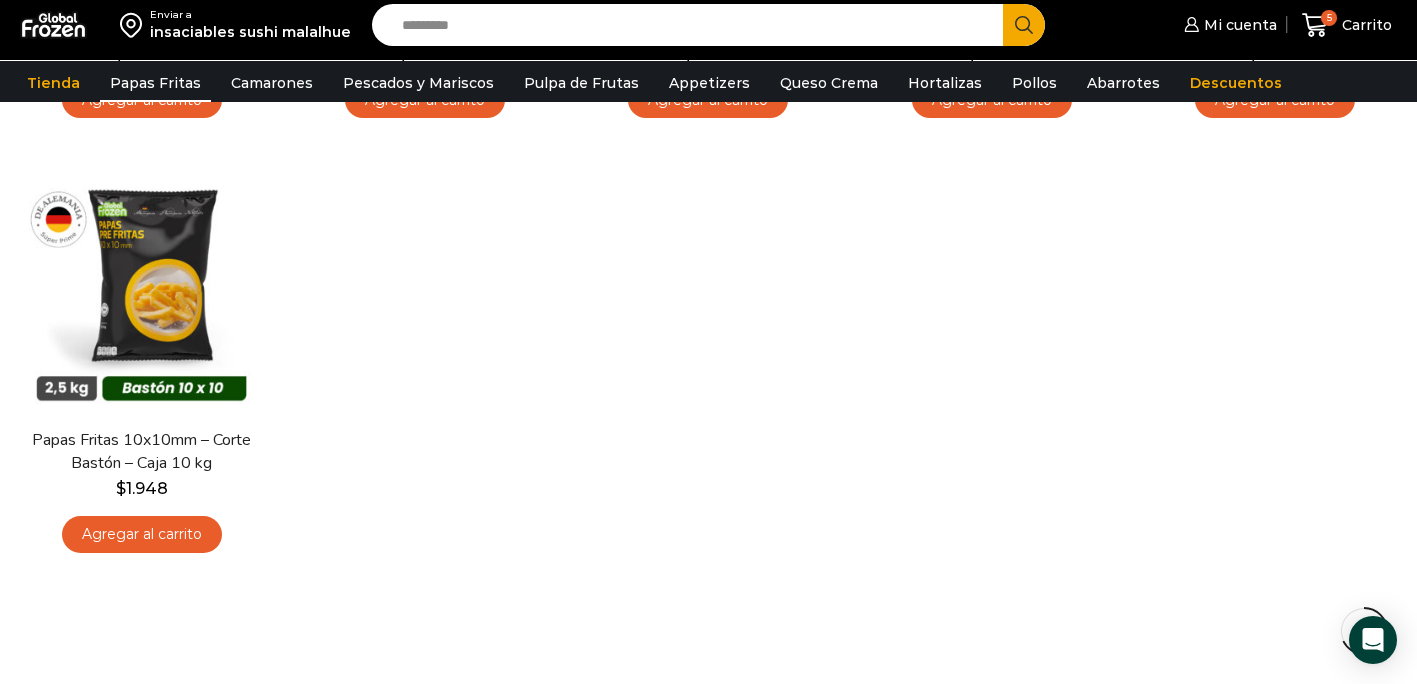 click on "Agregar al carrito" at bounding box center (142, 534) 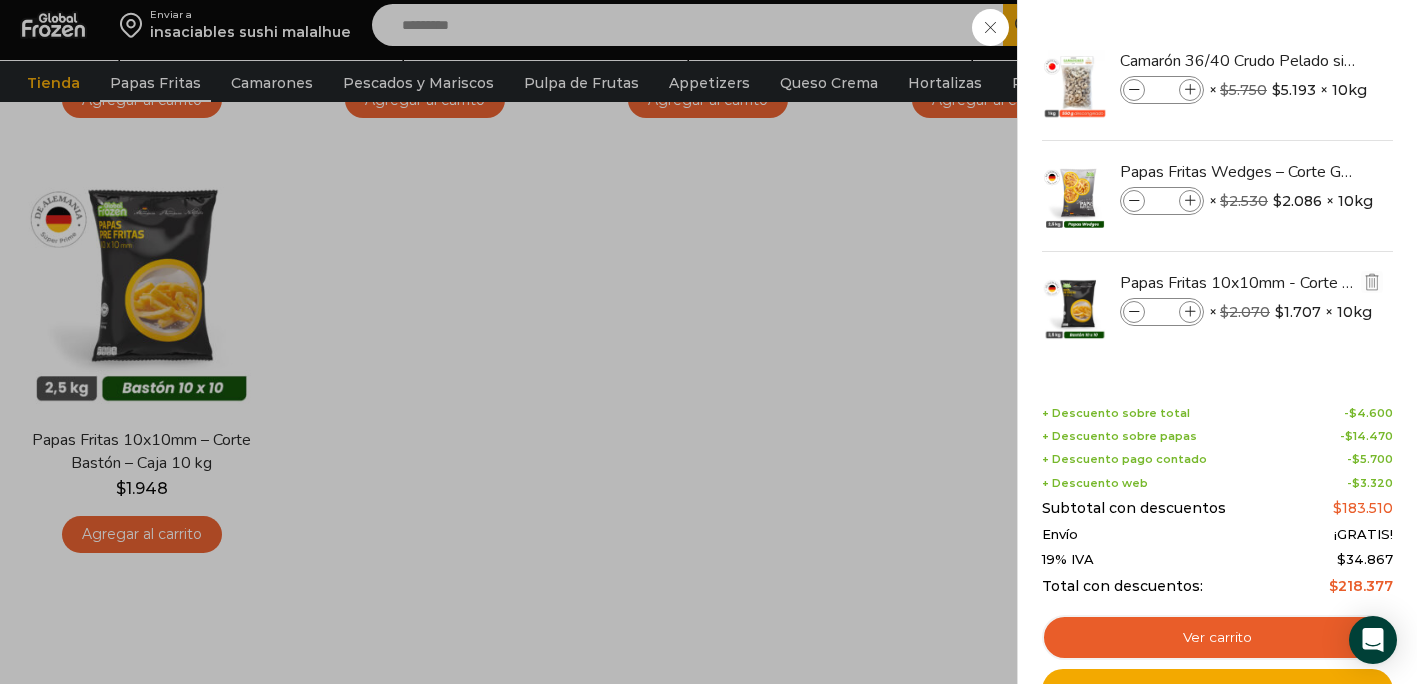 click at bounding box center [1190, 312] 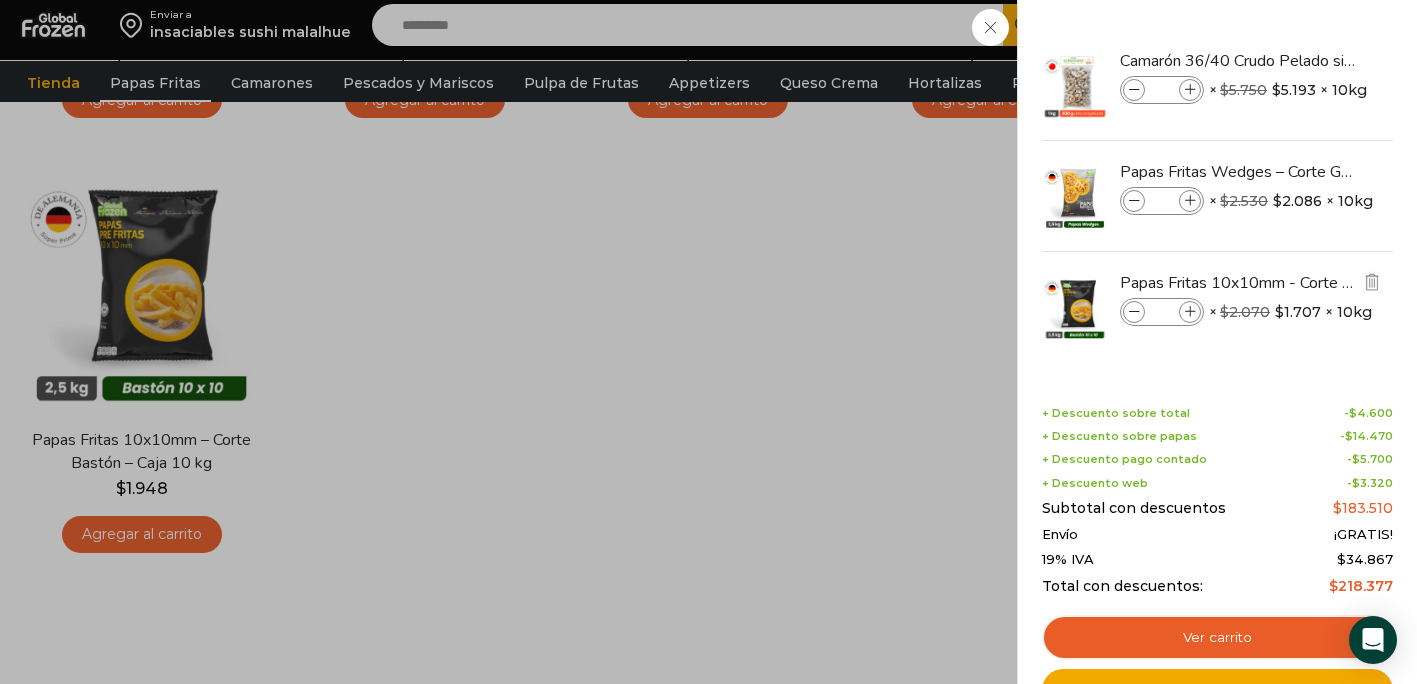 type on "*" 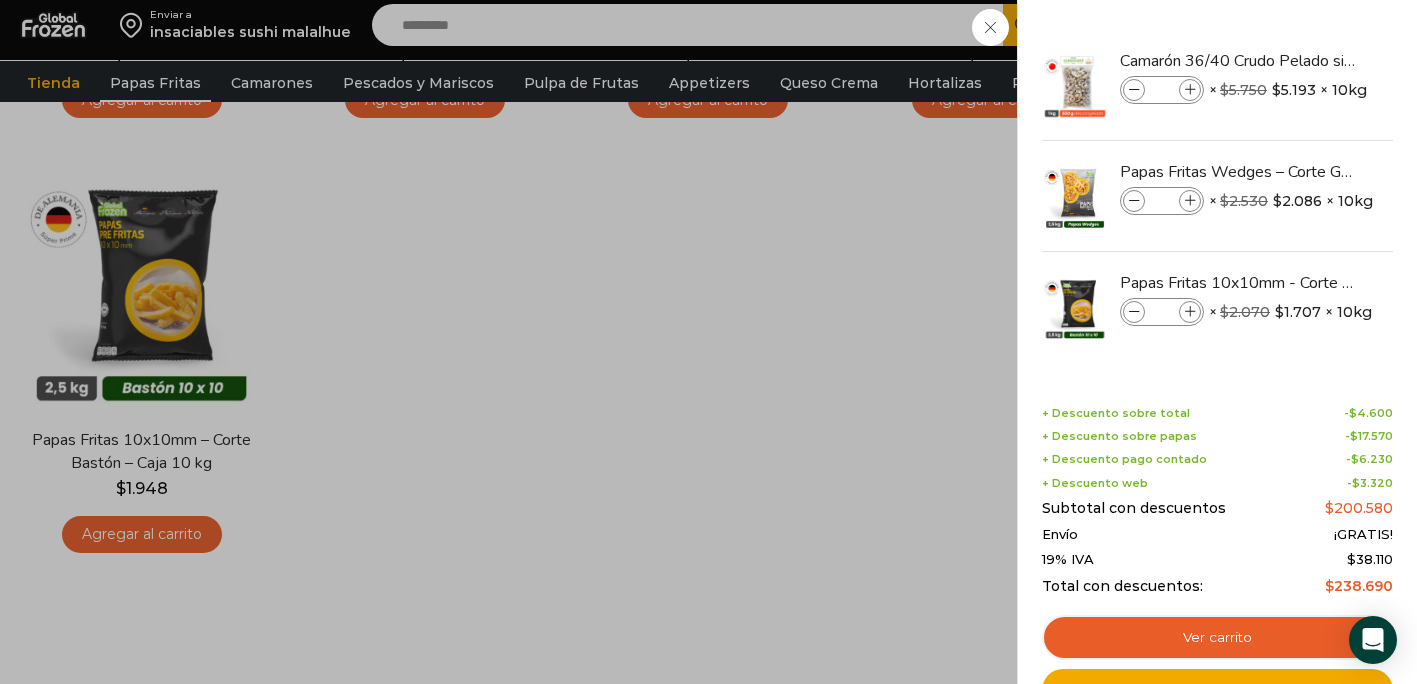 click at bounding box center (1190, 312) 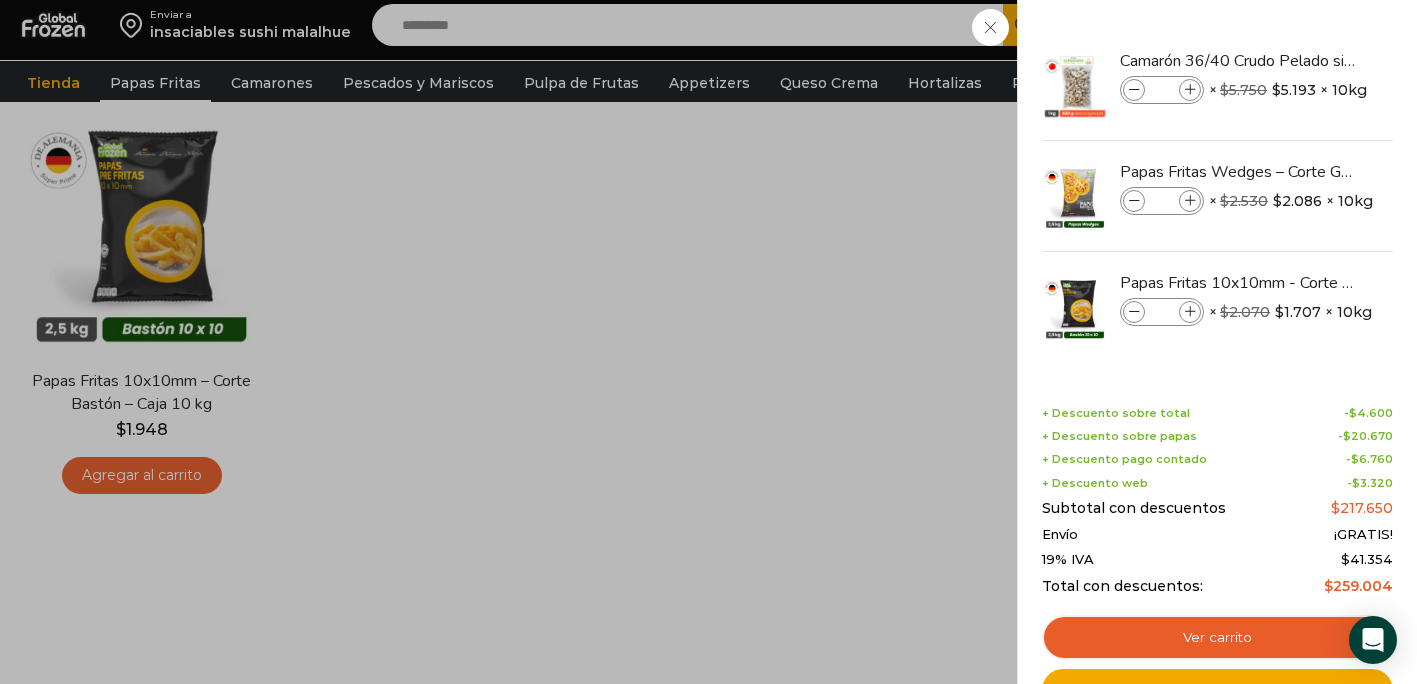 scroll, scrollTop: 1055, scrollLeft: 0, axis: vertical 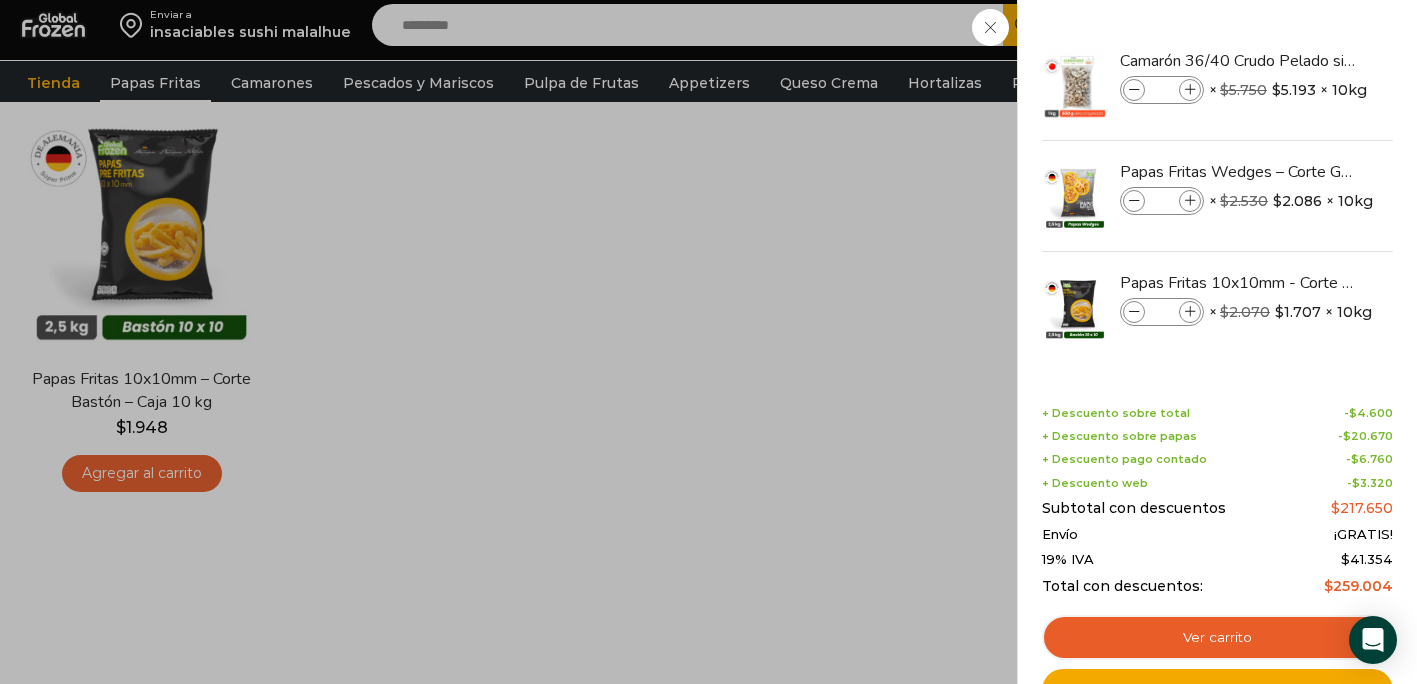 click on "8
Carrito
8
8
Shopping Cart
*" at bounding box center (1347, 25) 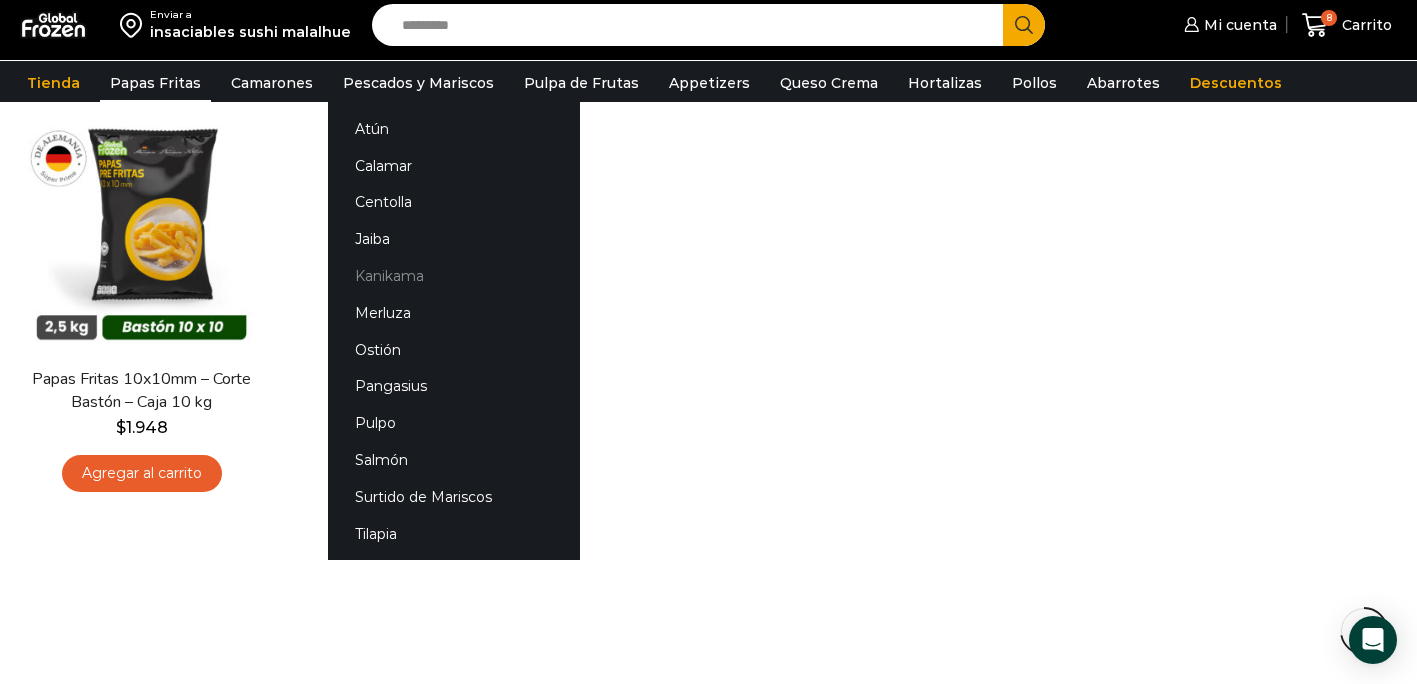 click on "Kanikama" at bounding box center [454, 276] 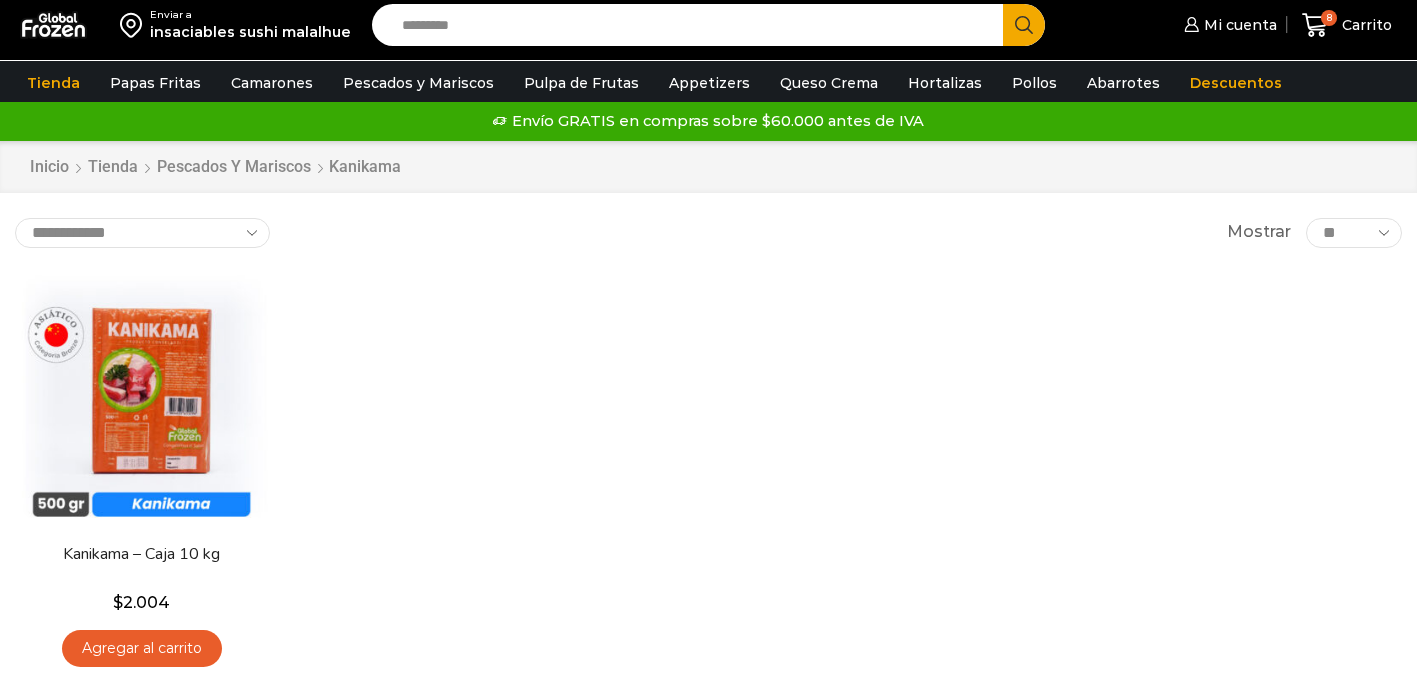 scroll, scrollTop: 0, scrollLeft: 0, axis: both 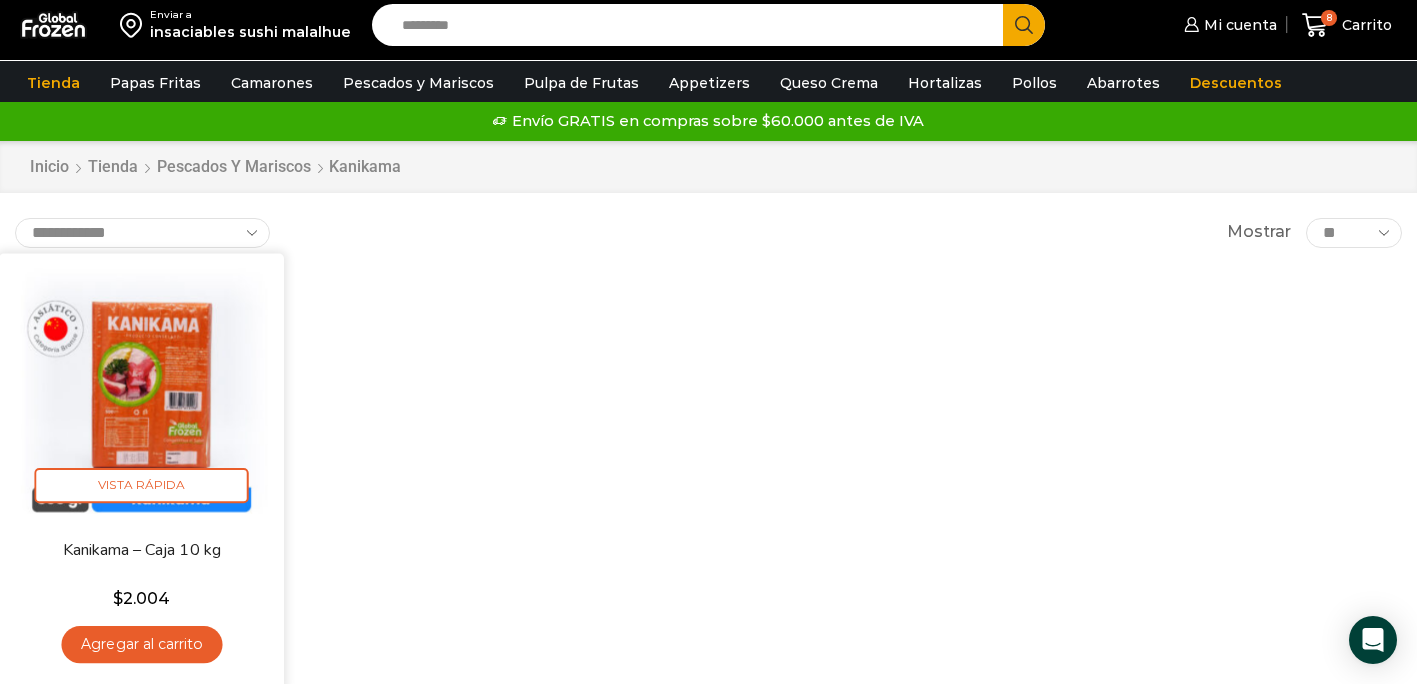 click on "Agregar al carrito" at bounding box center (141, 644) 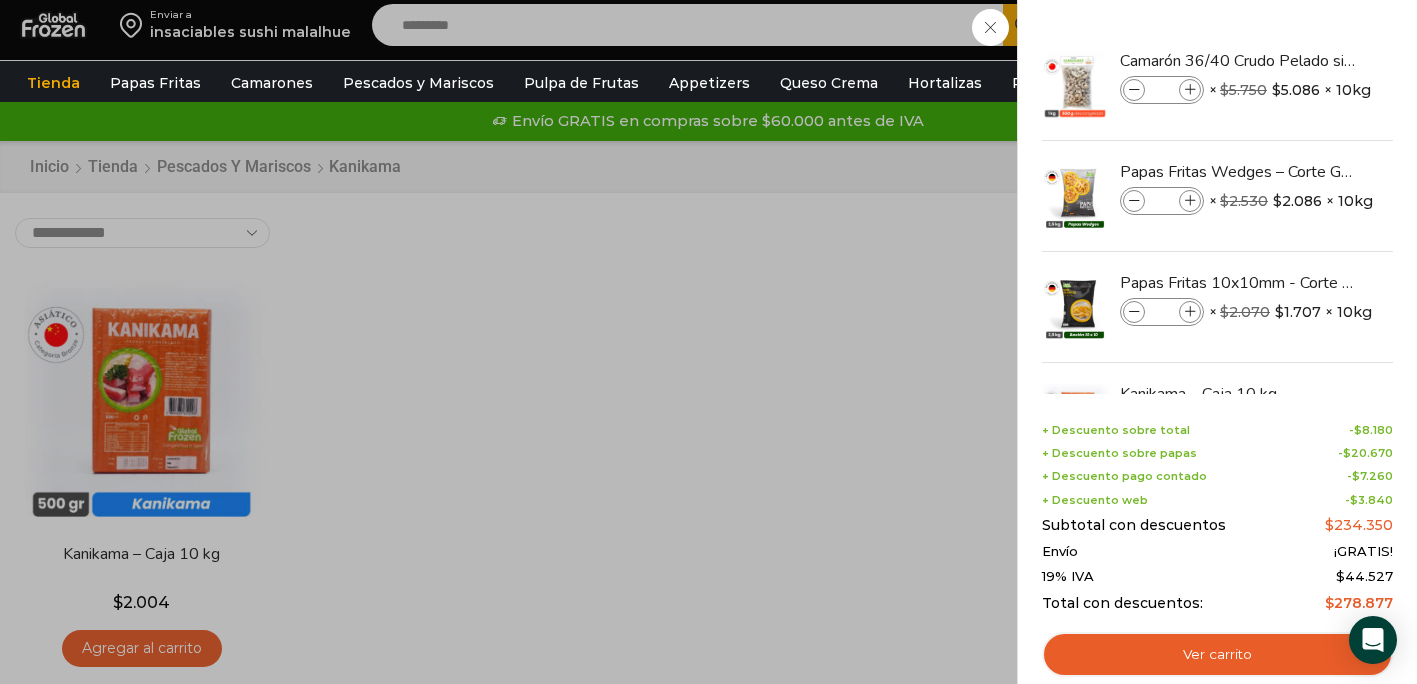 click on "9
Carrito
9
9
Shopping Cart
*" at bounding box center (1347, 25) 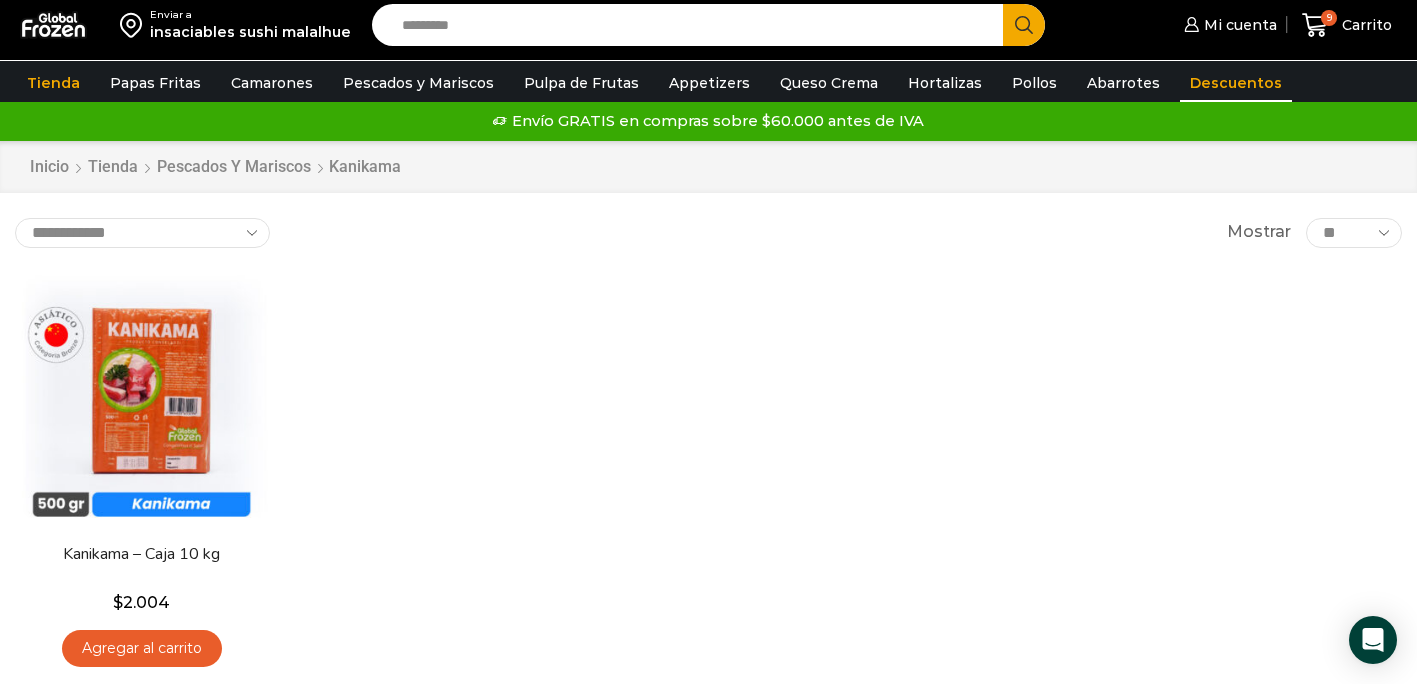 click on "Descuentos" at bounding box center [1236, 83] 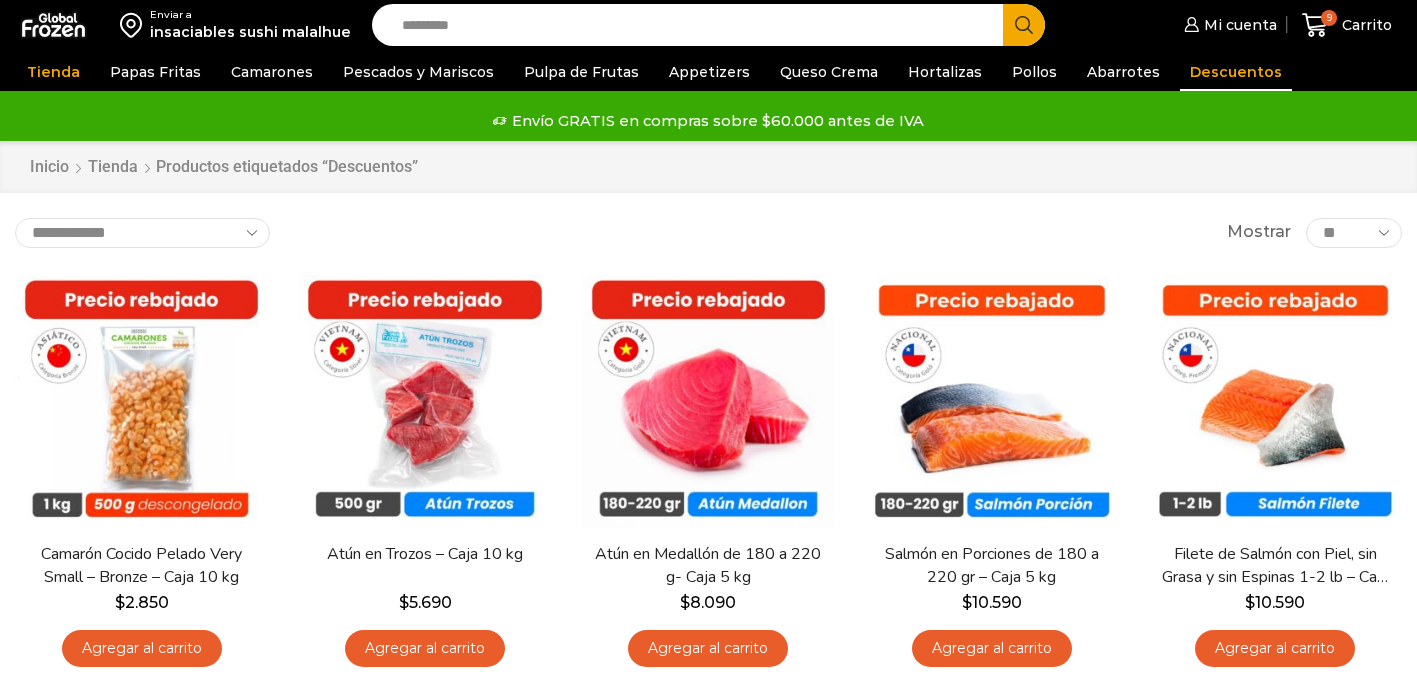 scroll, scrollTop: 0, scrollLeft: 0, axis: both 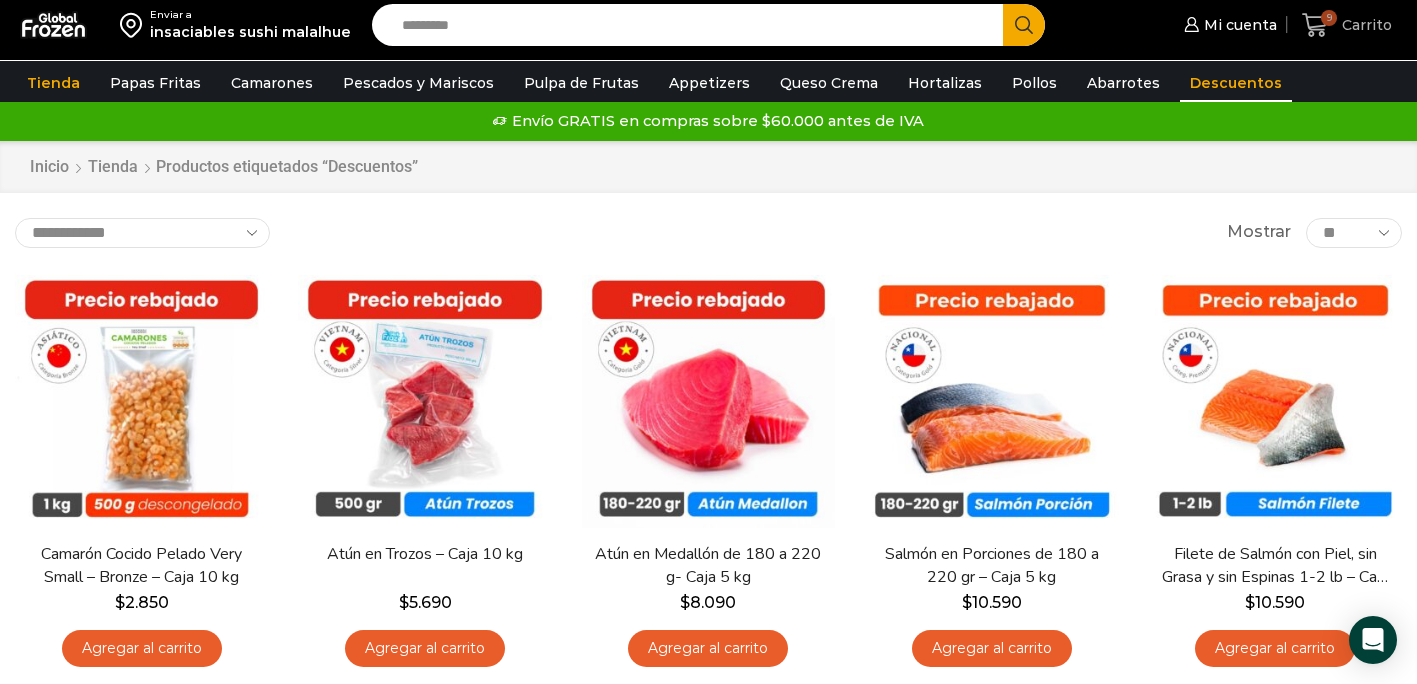 click 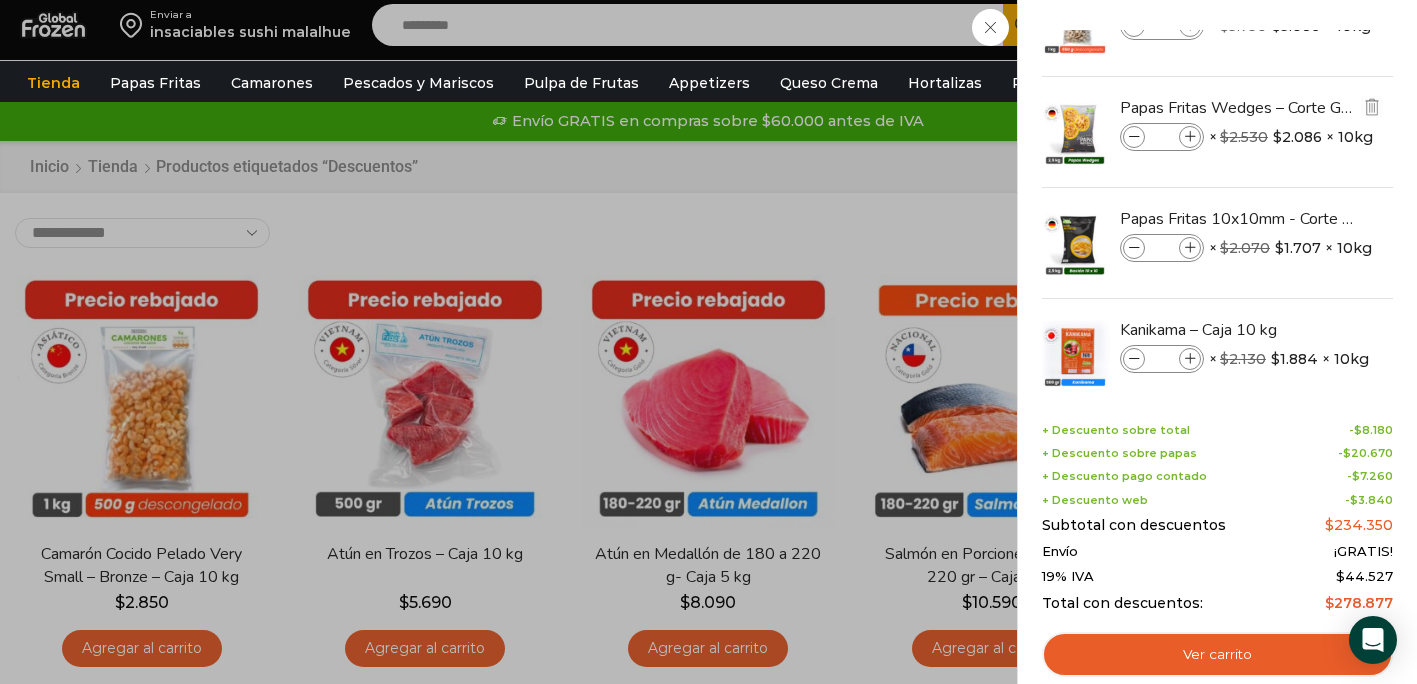 scroll, scrollTop: 94, scrollLeft: 0, axis: vertical 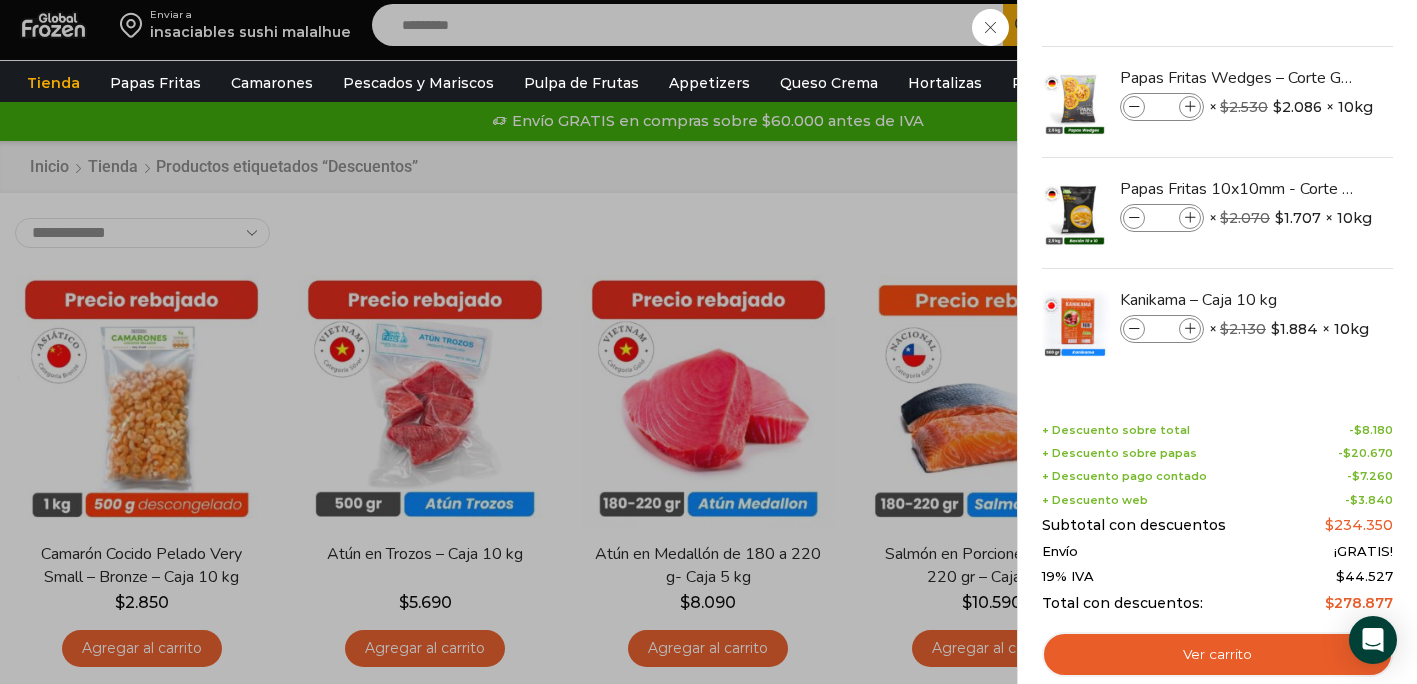 click on "9
Carrito
9
9
Shopping Cart
*
$" at bounding box center [1347, 25] 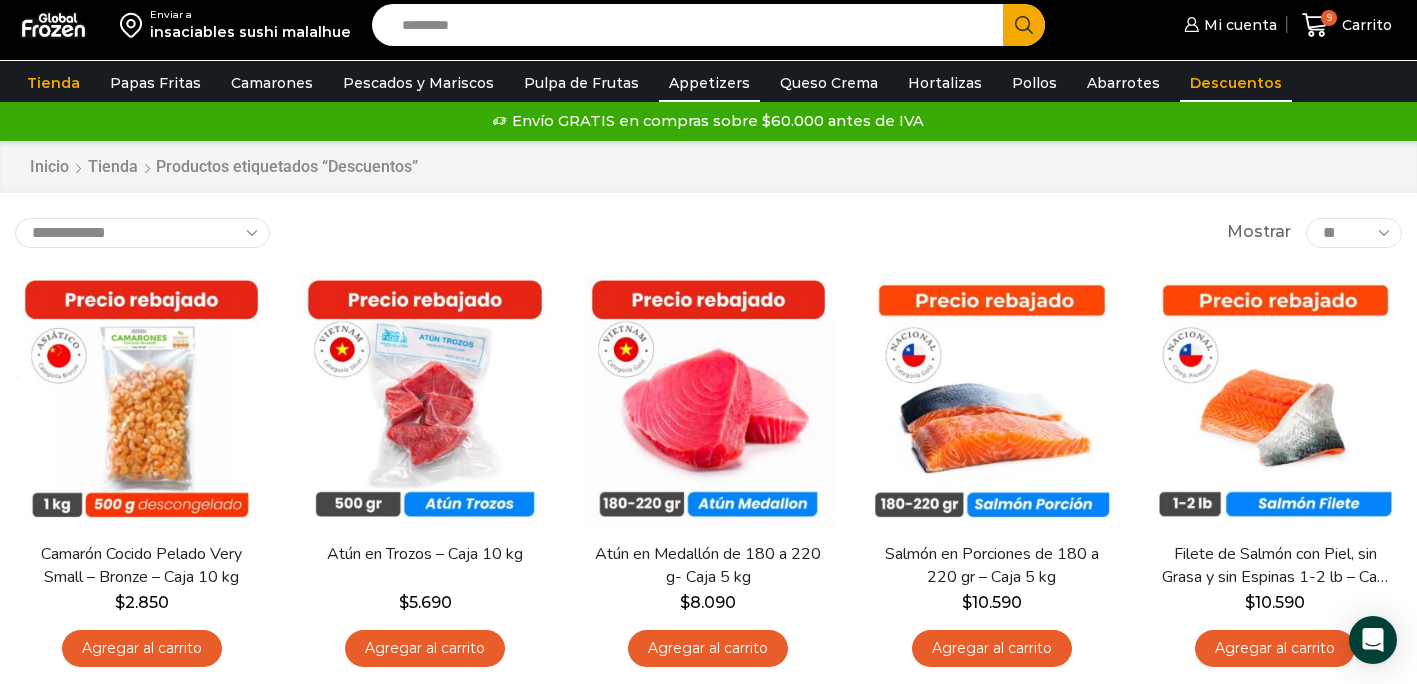 click on "Appetizers" at bounding box center [709, 83] 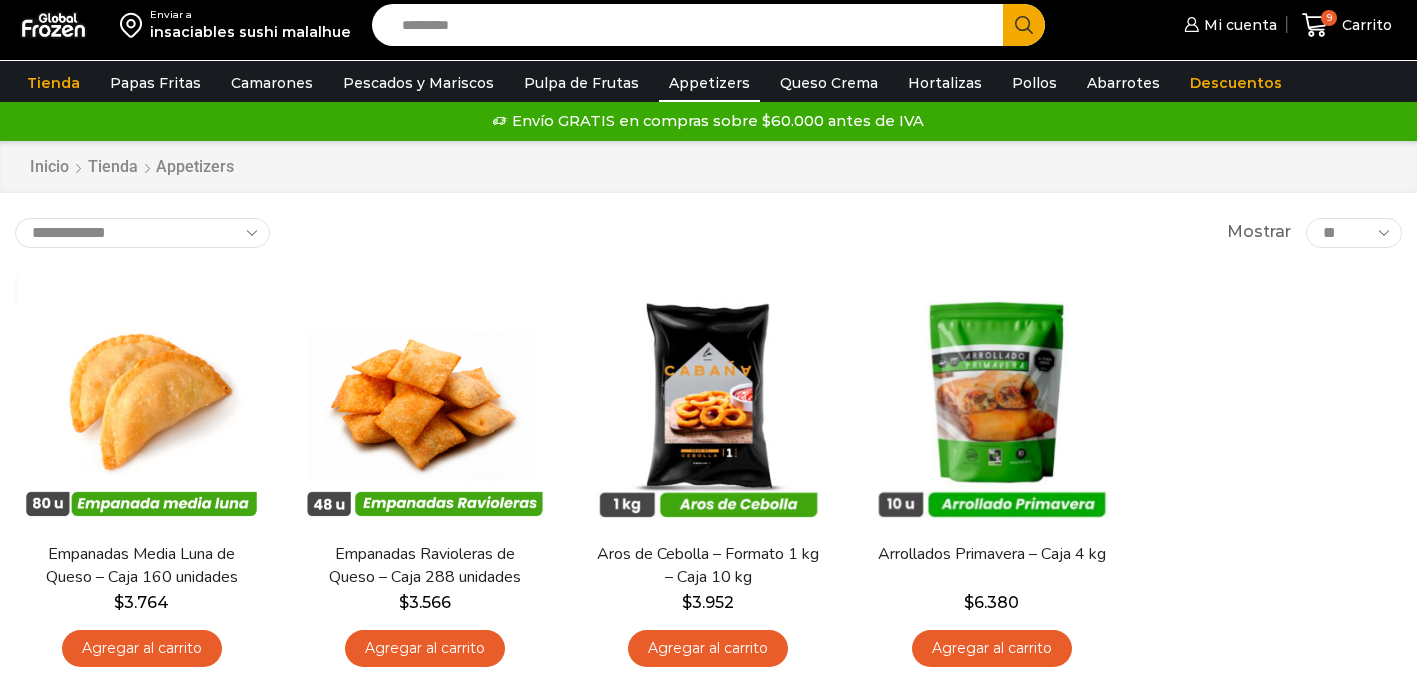 scroll, scrollTop: 0, scrollLeft: 0, axis: both 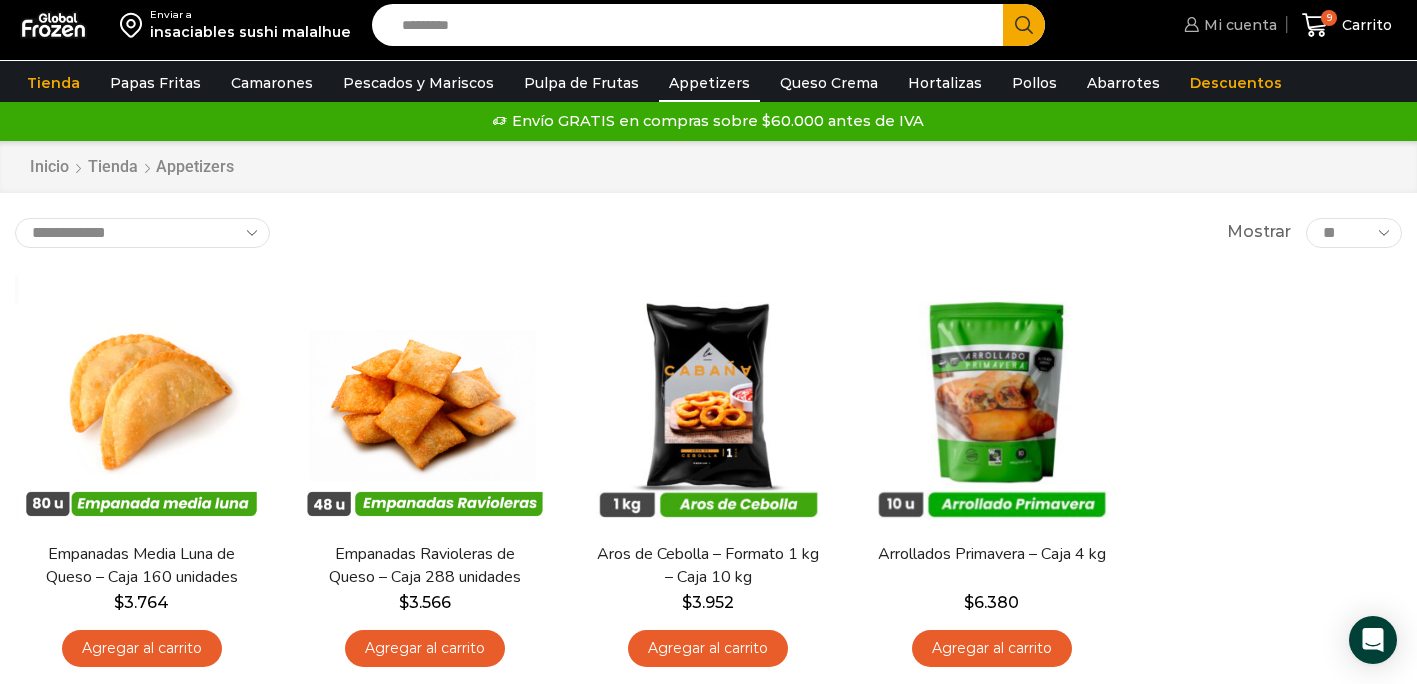 click 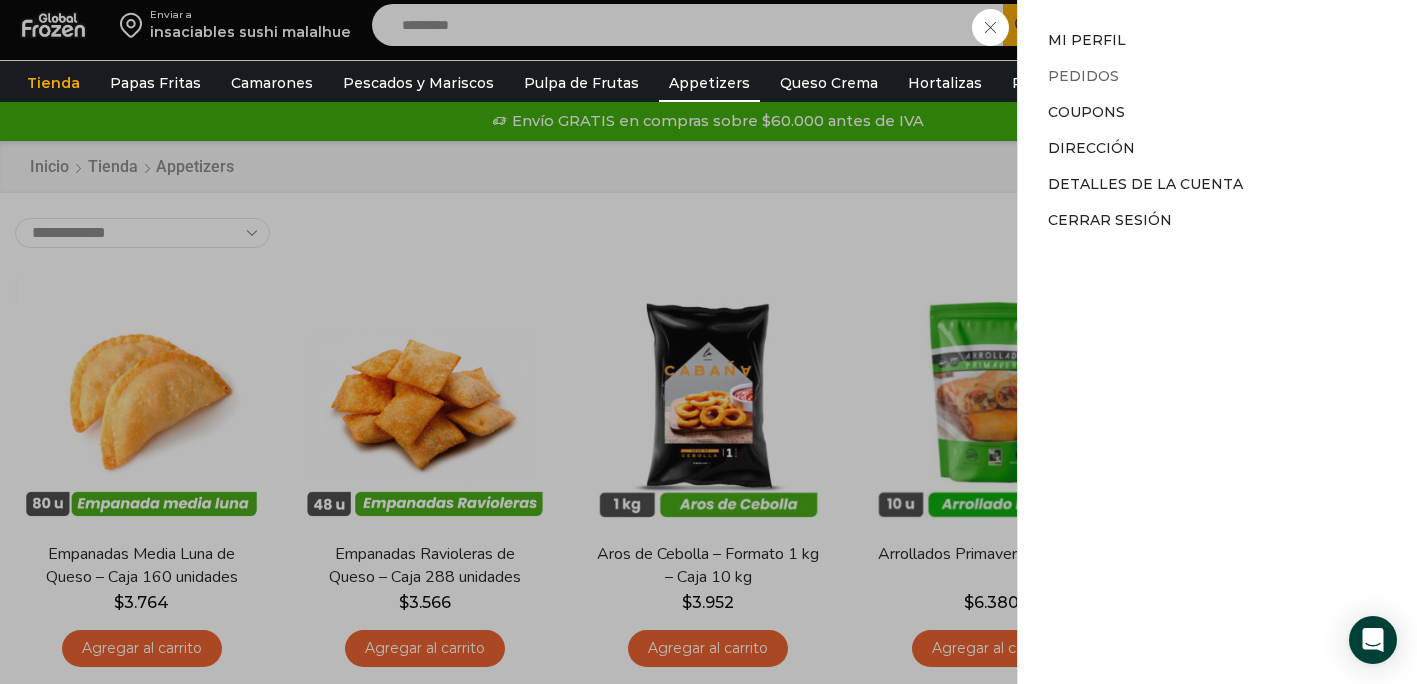 click on "Pedidos" at bounding box center [1083, 76] 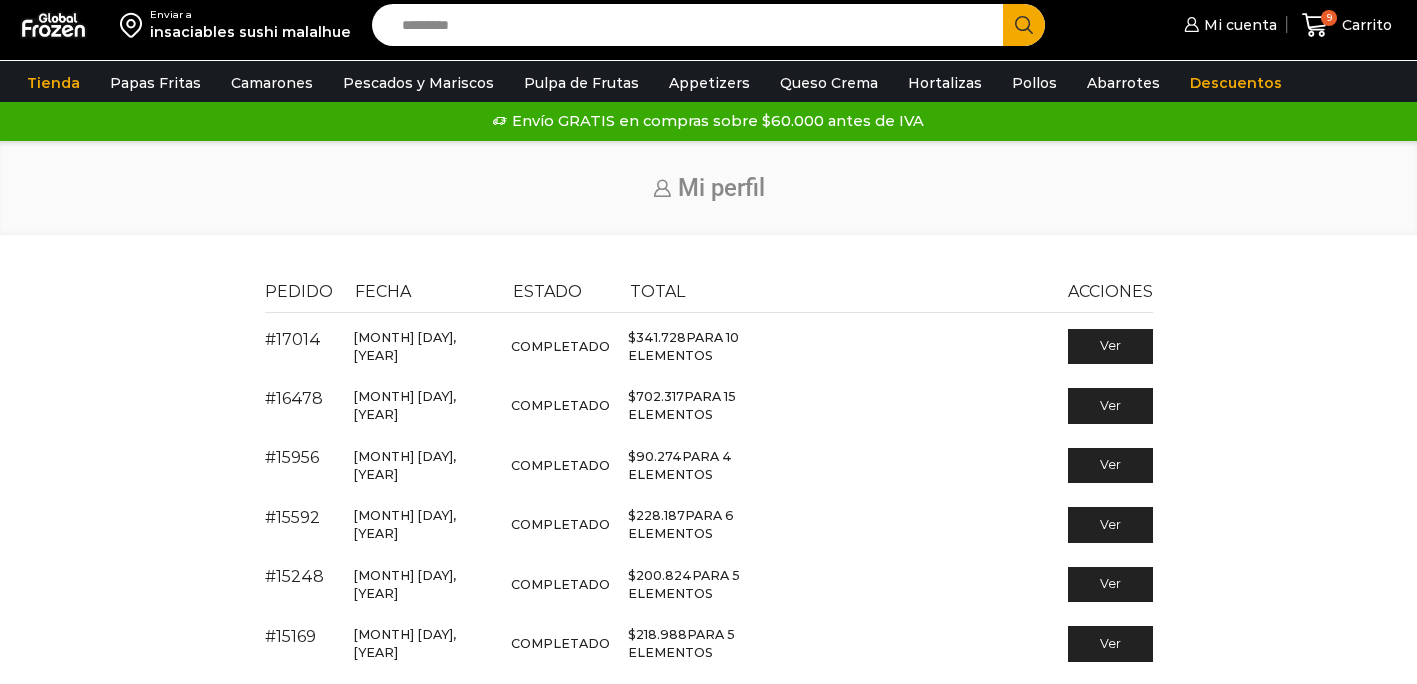 scroll, scrollTop: 0, scrollLeft: 0, axis: both 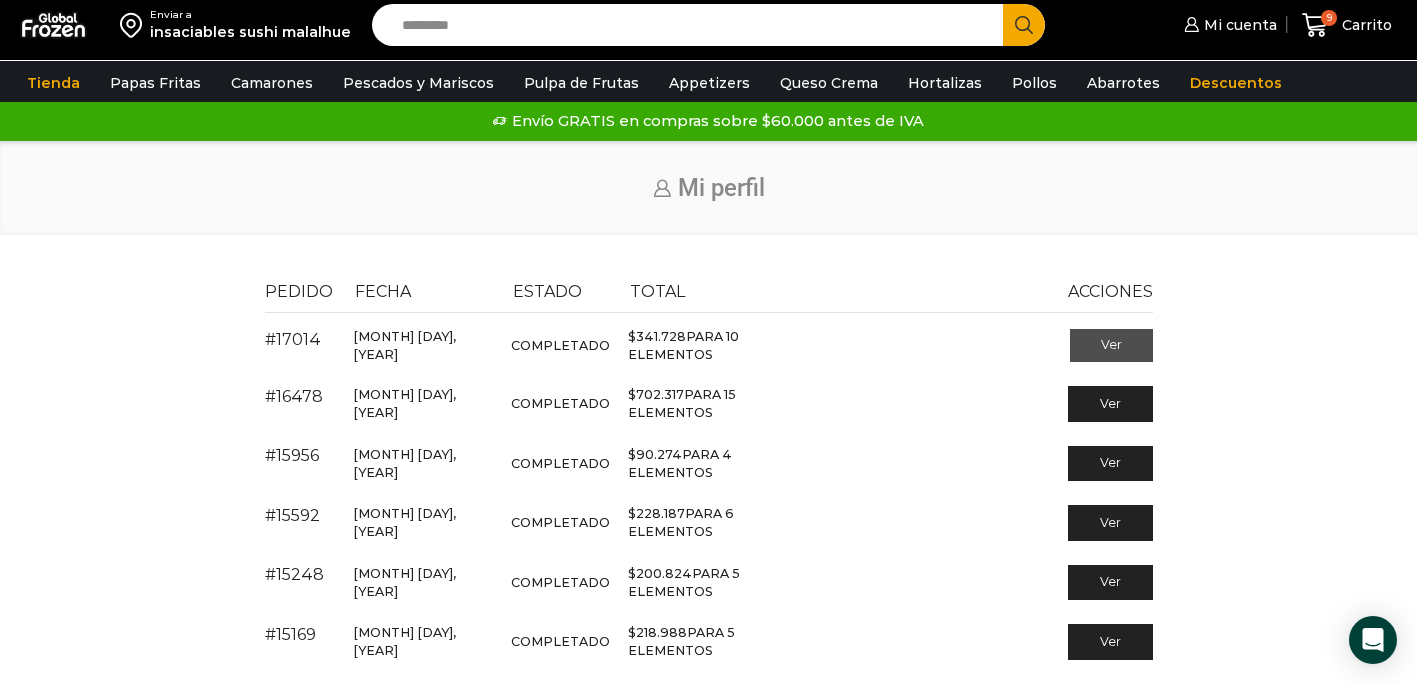 click on "Ver" at bounding box center [1111, 346] 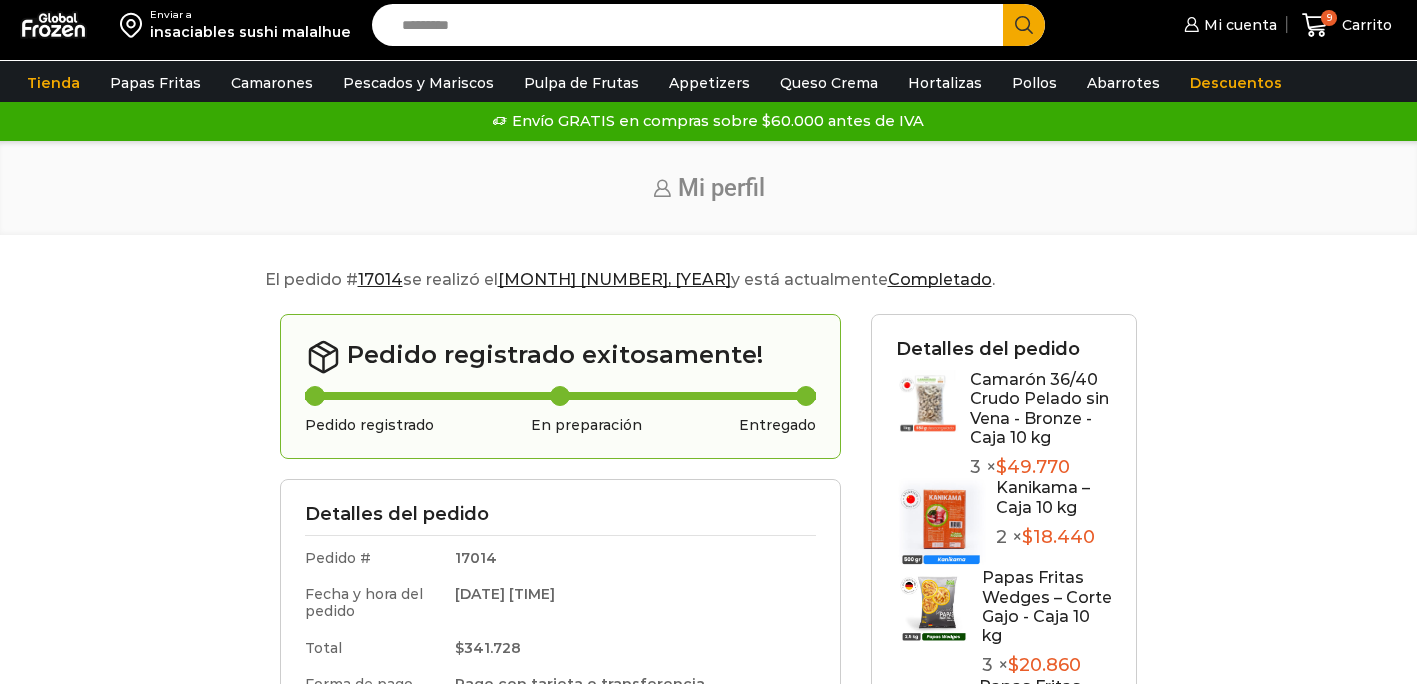 scroll, scrollTop: 0, scrollLeft: 0, axis: both 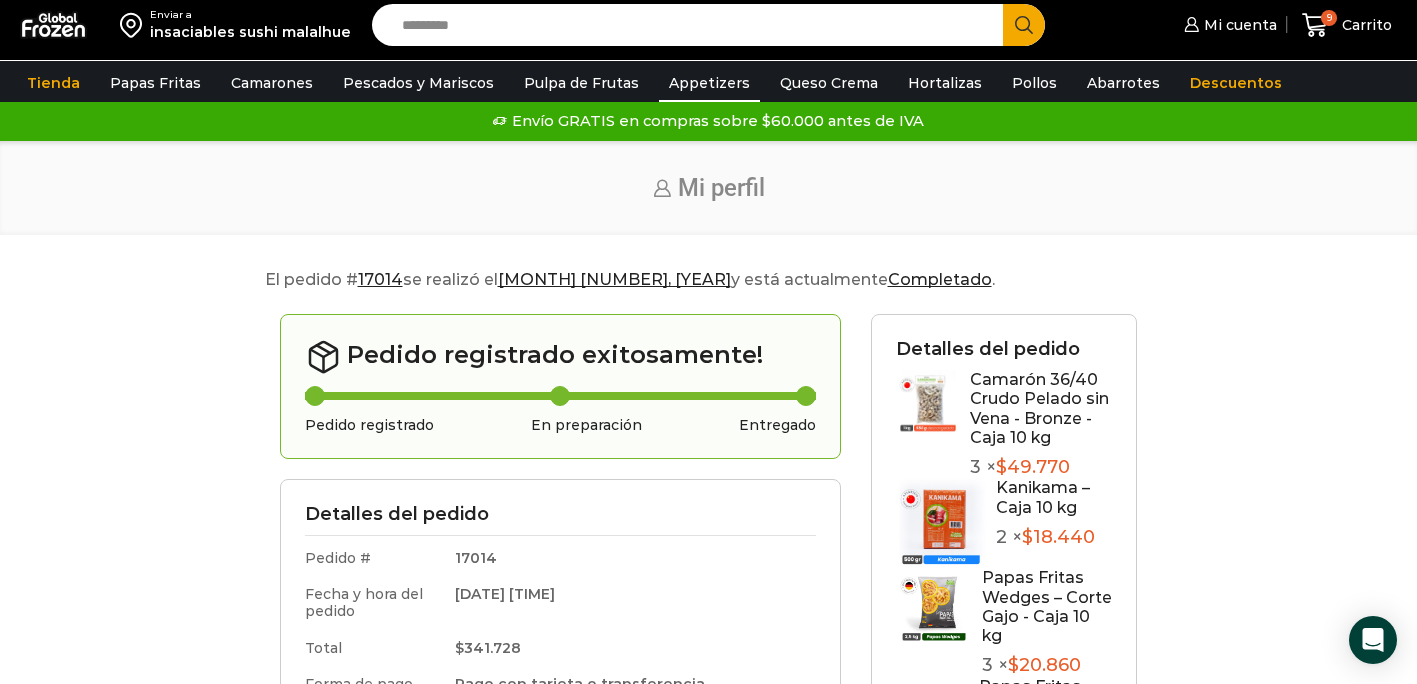 click on "Appetizers" at bounding box center [709, 83] 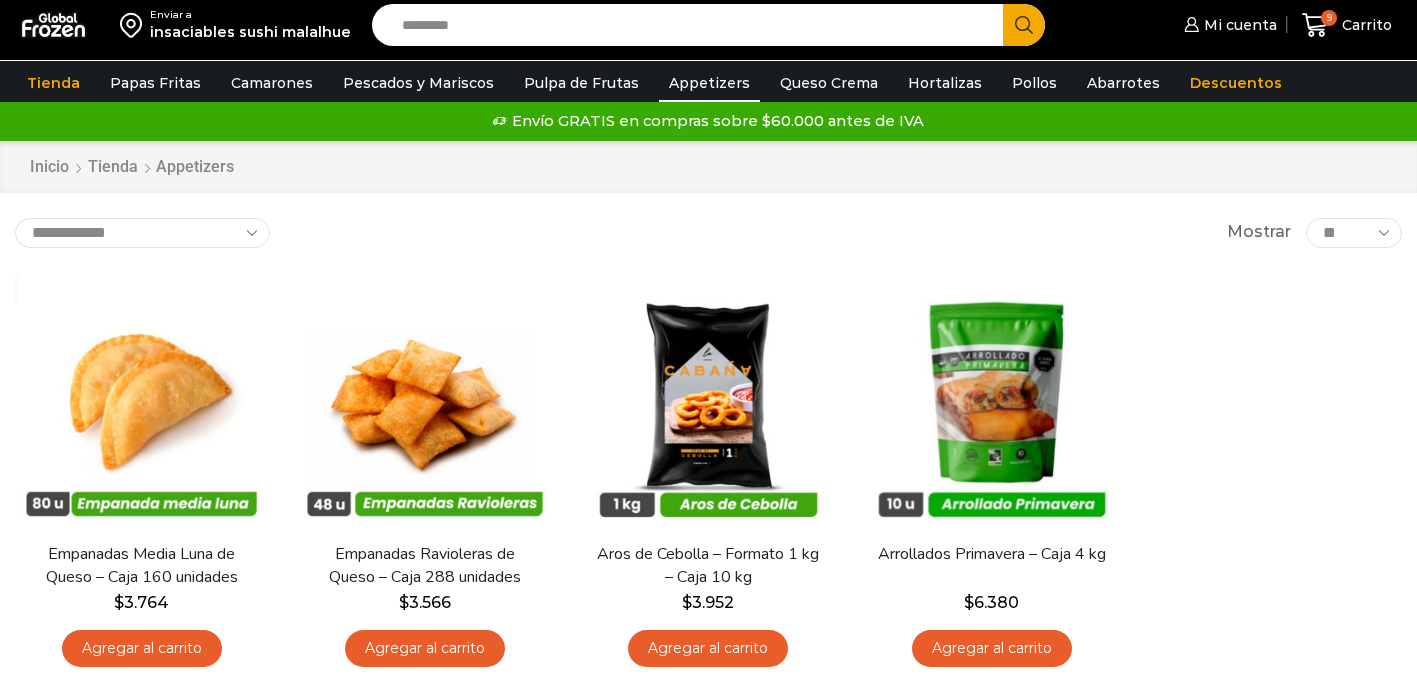 scroll, scrollTop: 0, scrollLeft: 0, axis: both 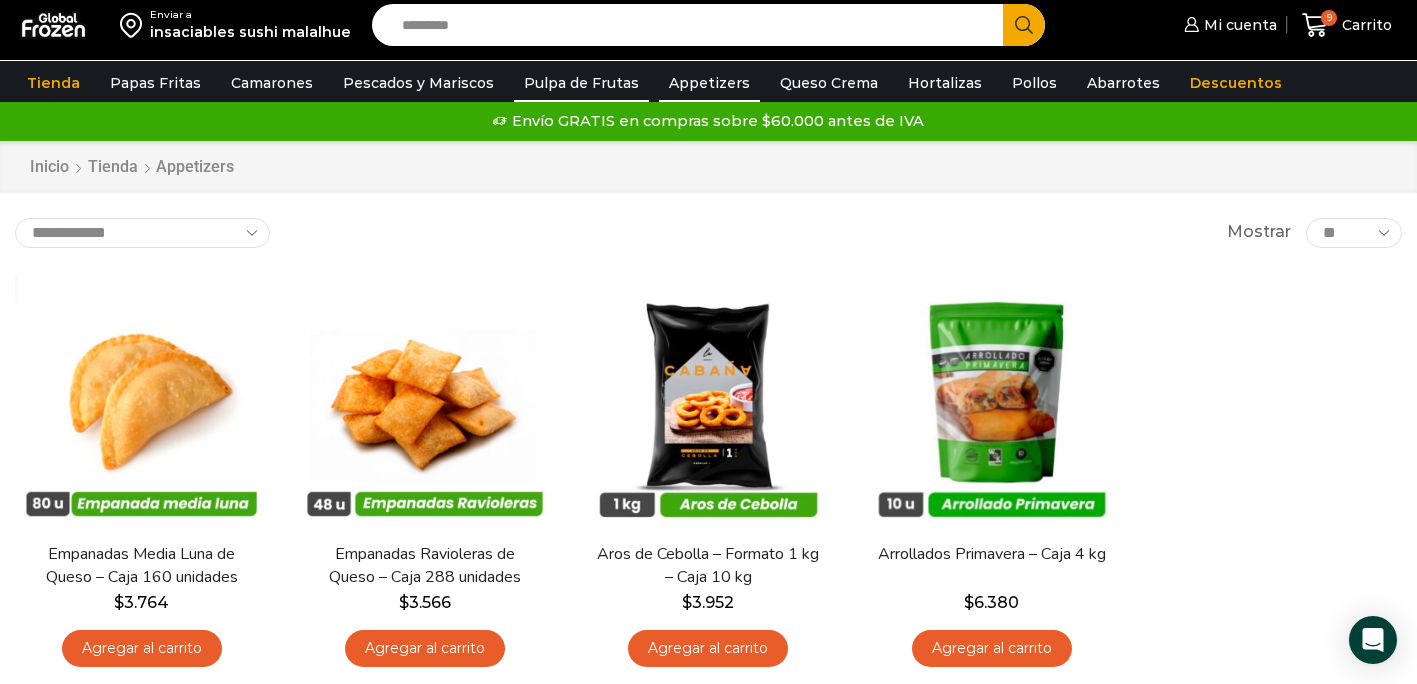 click on "Pulpa de Frutas" at bounding box center (581, 83) 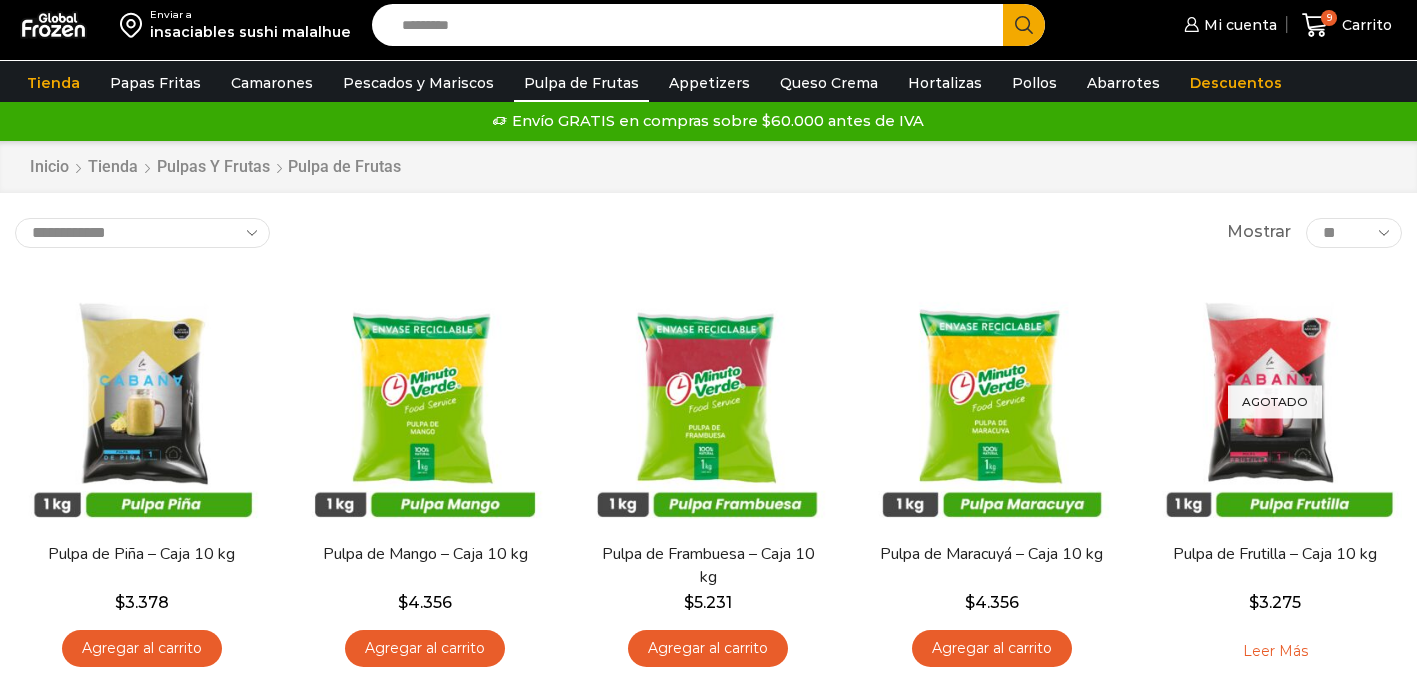 scroll, scrollTop: 0, scrollLeft: 0, axis: both 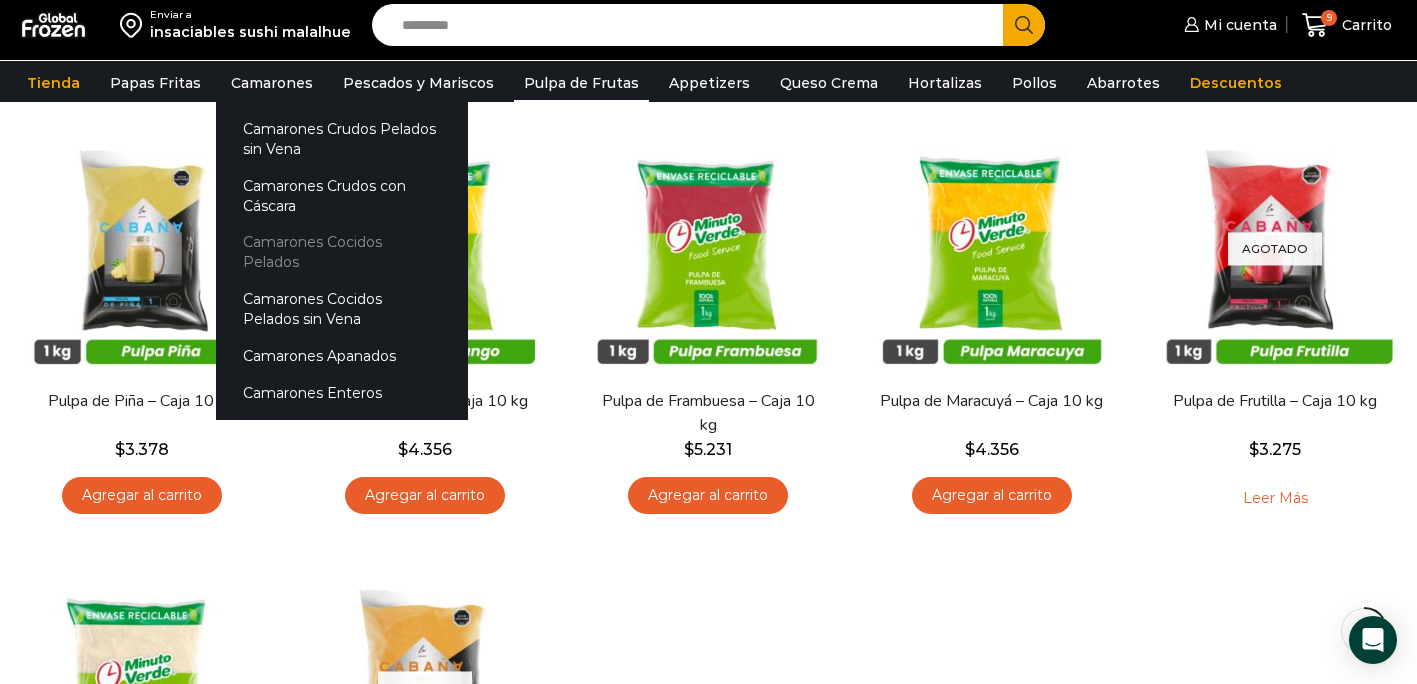 click on "Camarones Cocidos Pelados" at bounding box center (342, 252) 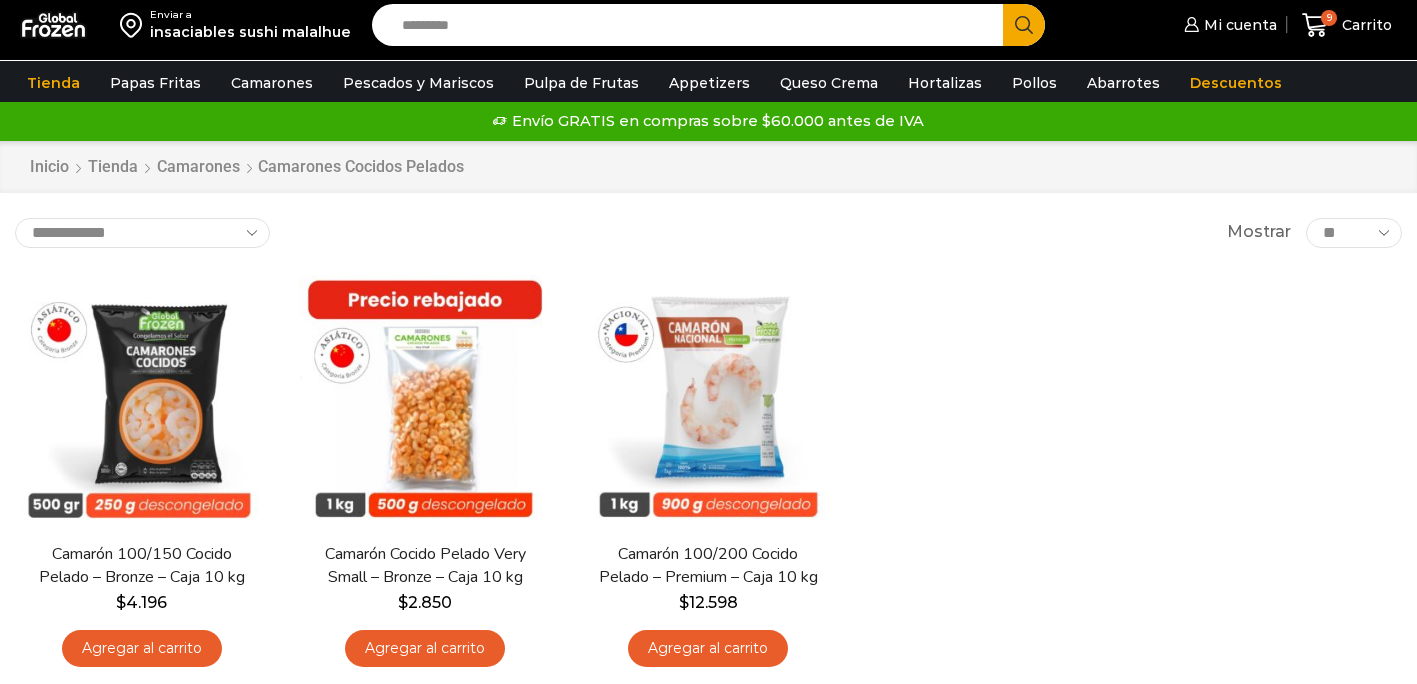 scroll, scrollTop: 0, scrollLeft: 0, axis: both 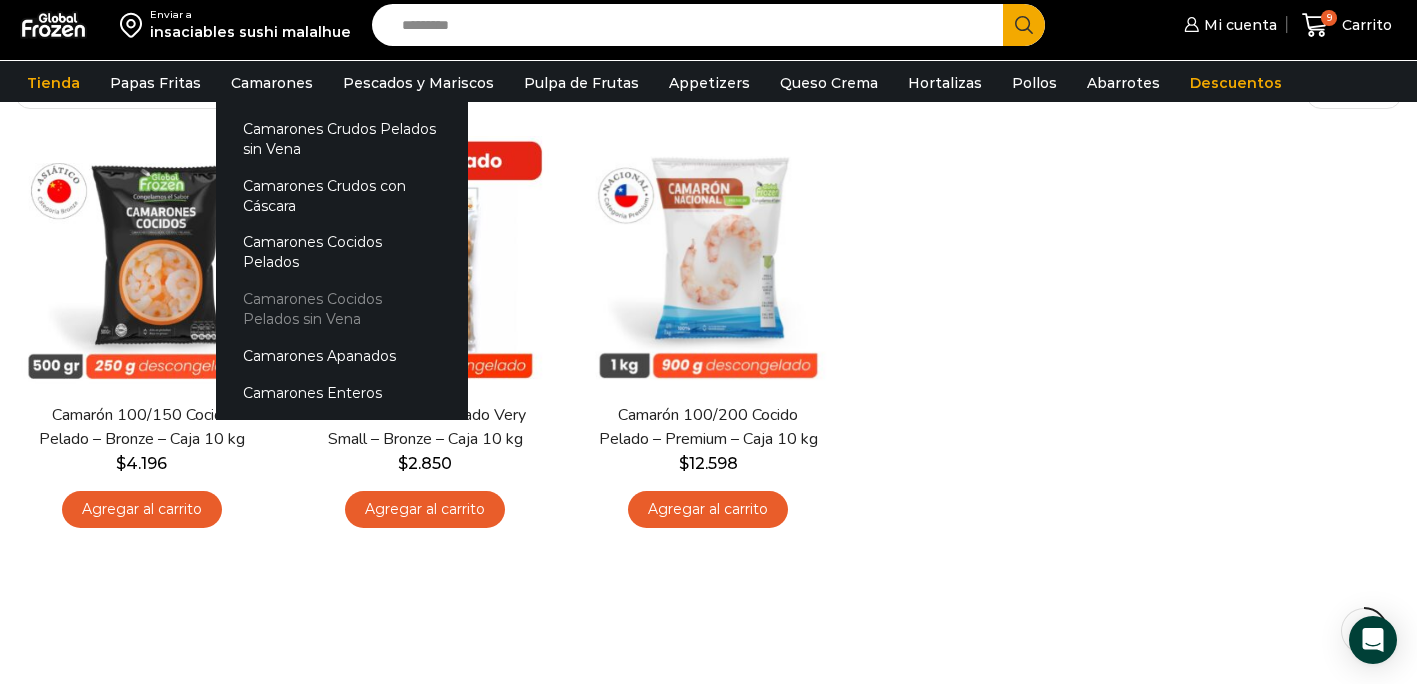 click on "Camarones Cocidos Pelados sin Vena" at bounding box center (342, 309) 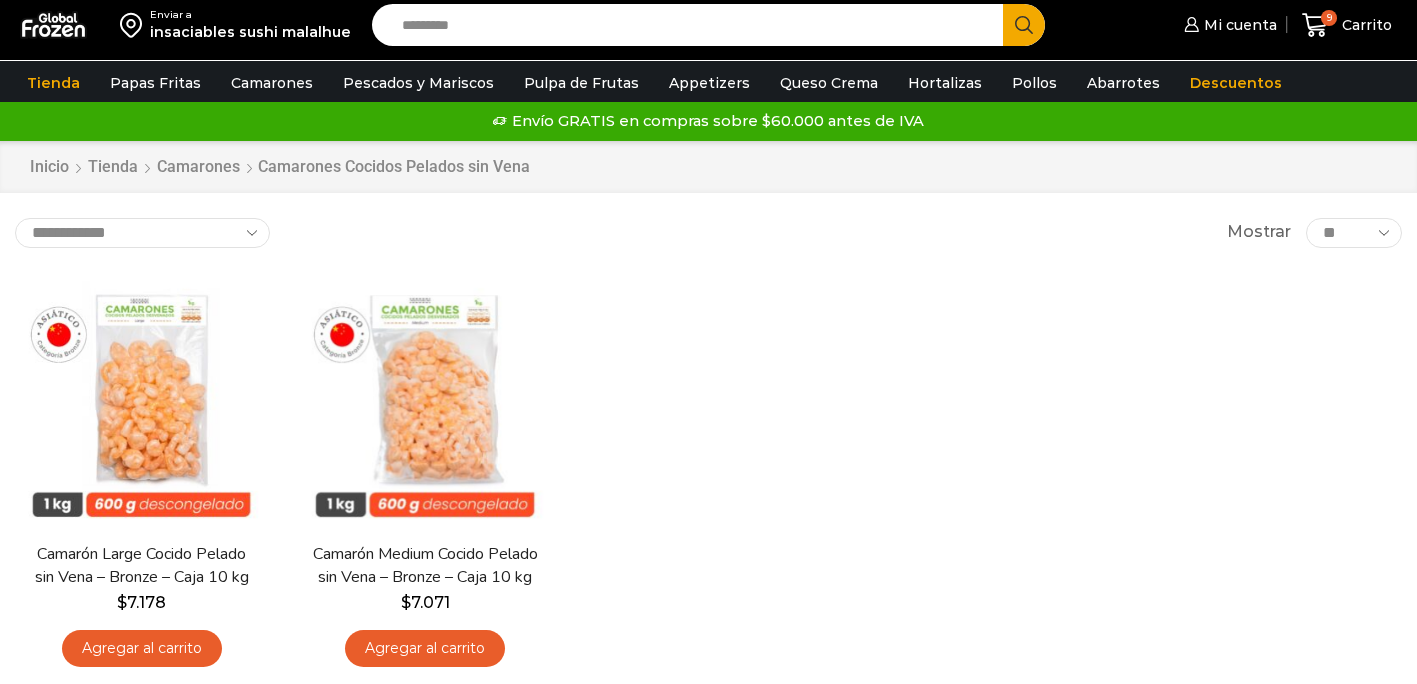 scroll, scrollTop: 0, scrollLeft: 0, axis: both 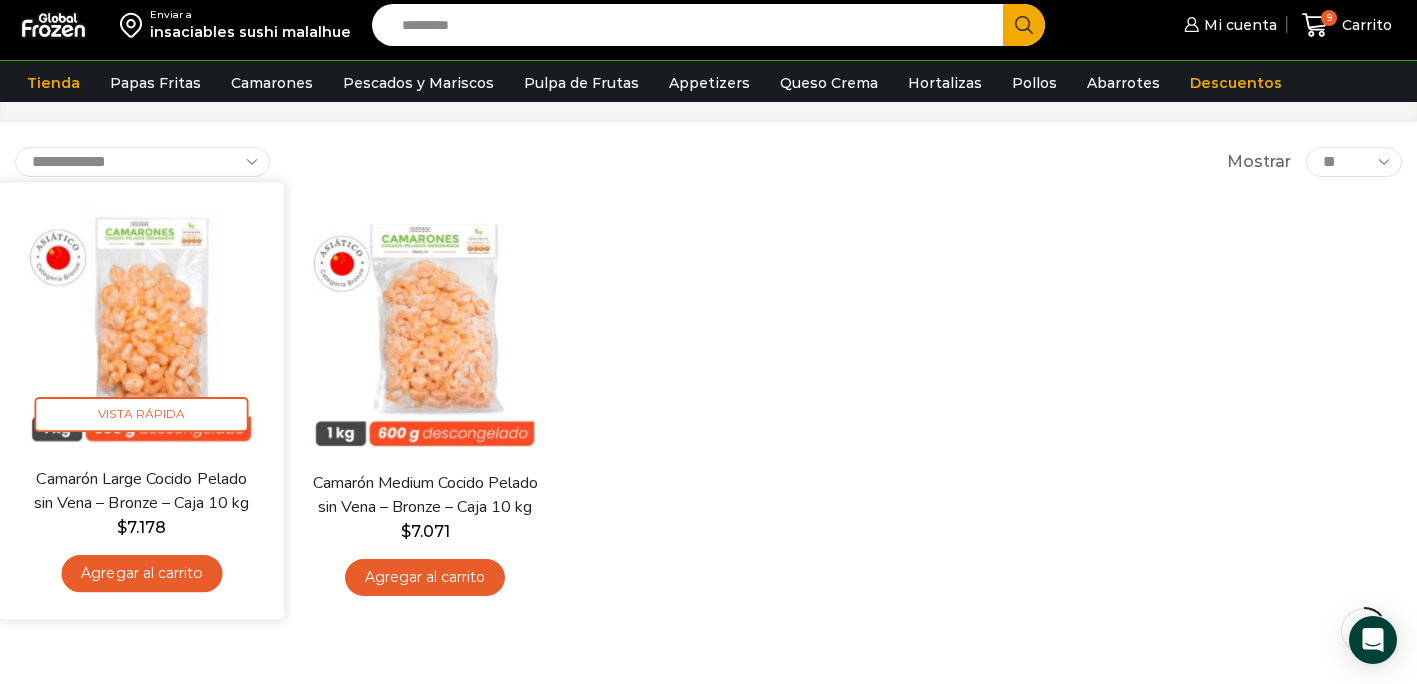 click on "Agregar al carrito" at bounding box center [141, 573] 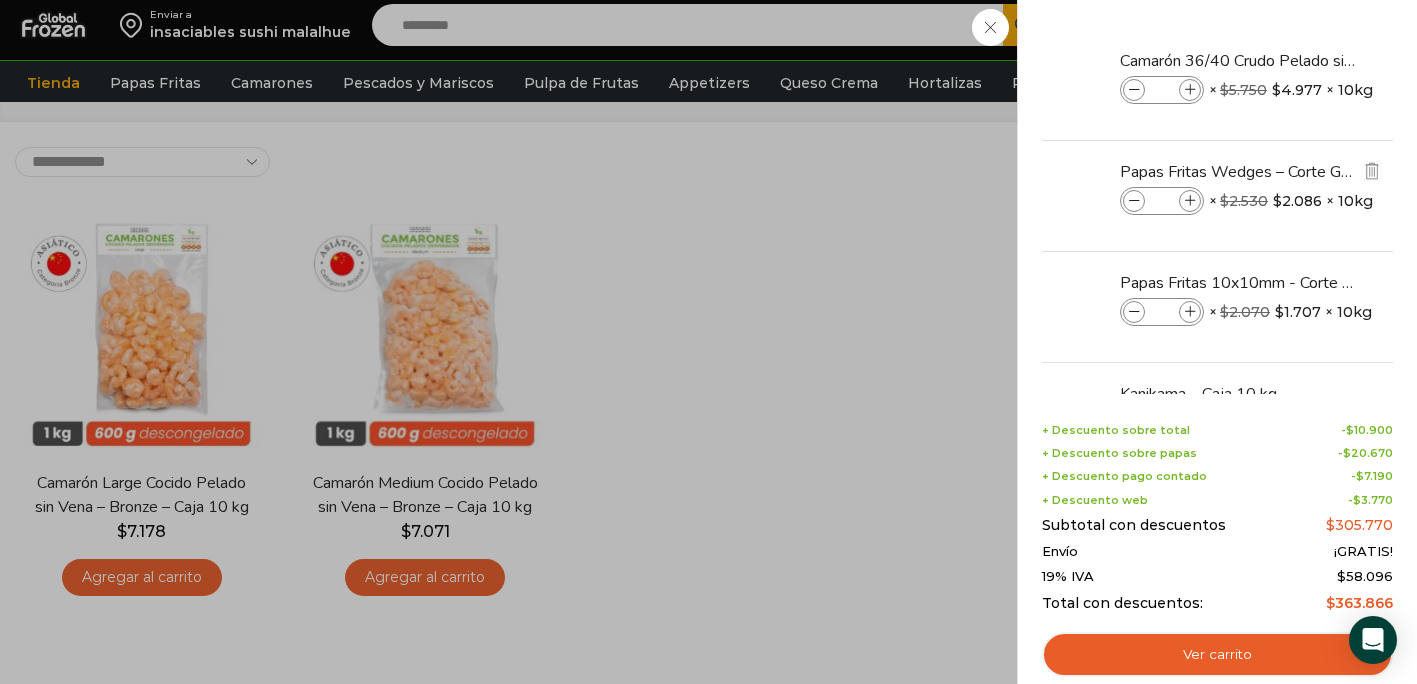 scroll, scrollTop: 205, scrollLeft: 0, axis: vertical 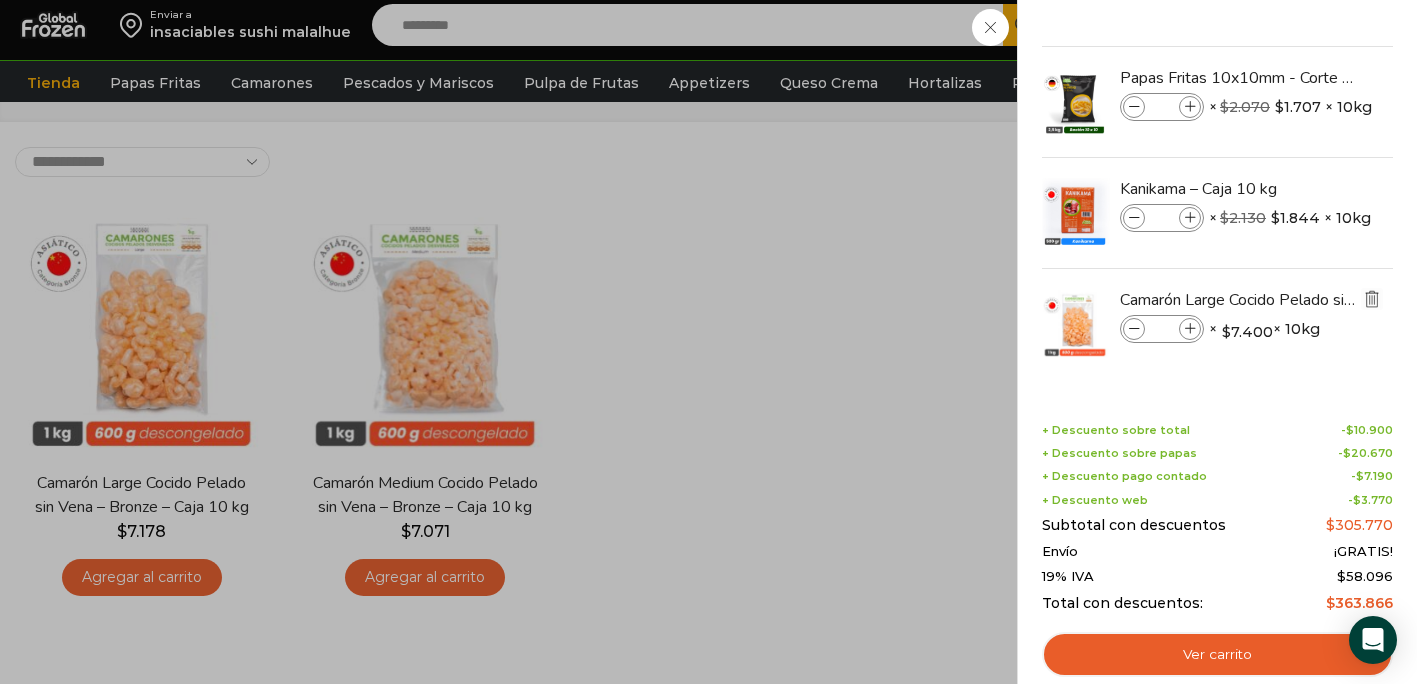 click at bounding box center [1372, 299] 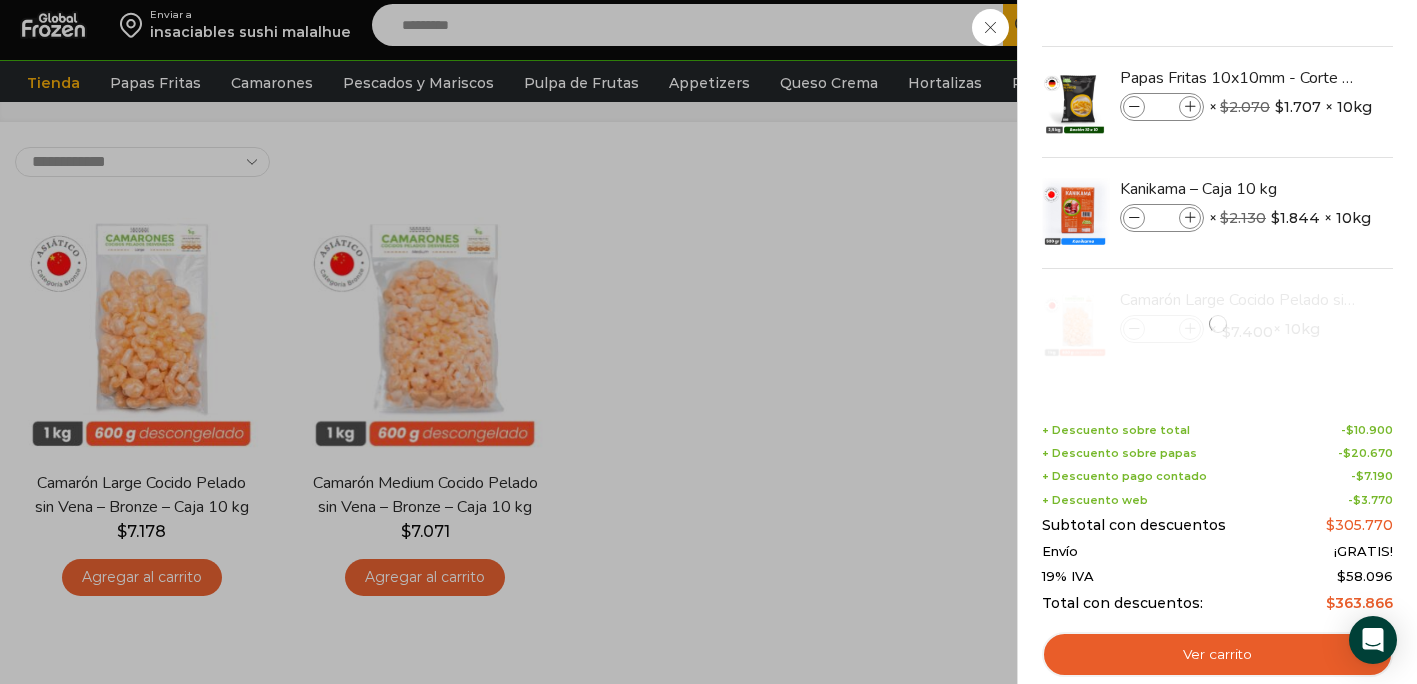 scroll, scrollTop: 94, scrollLeft: 0, axis: vertical 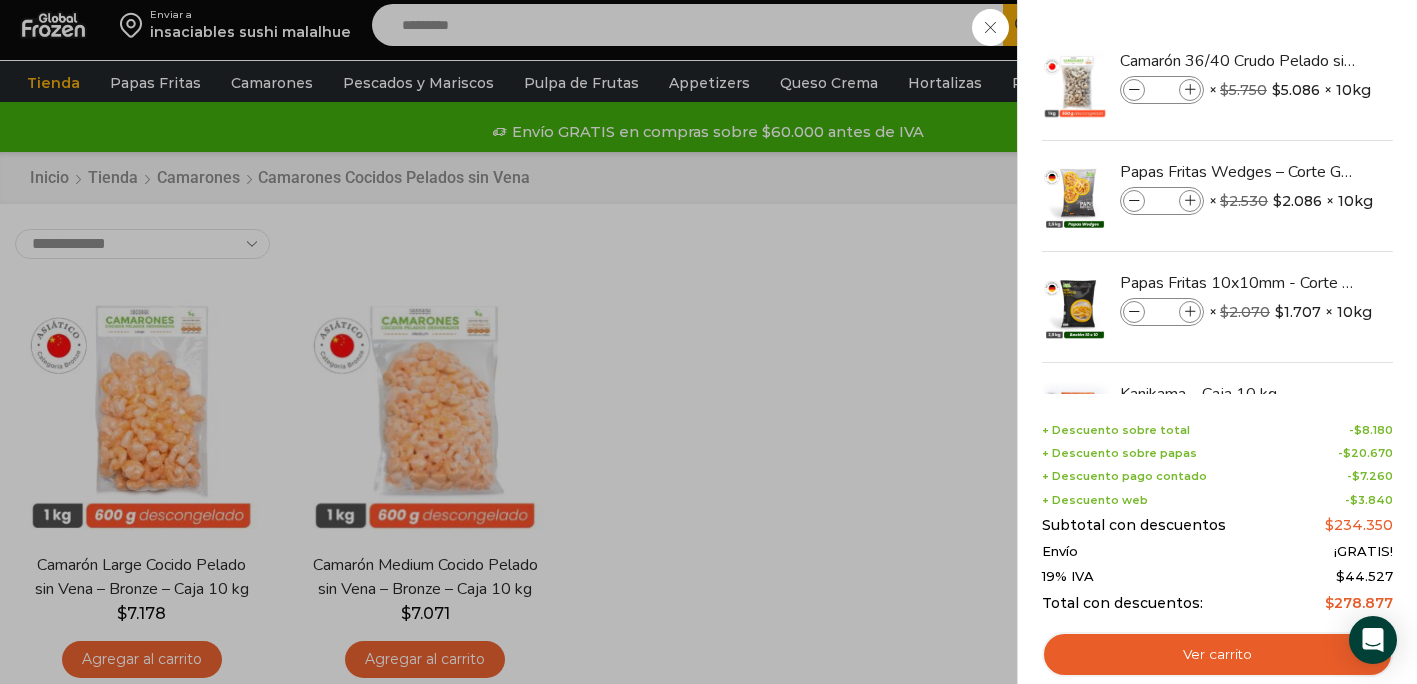 click on "9
Carrito
9
9
Shopping Cart
*" at bounding box center (1347, 25) 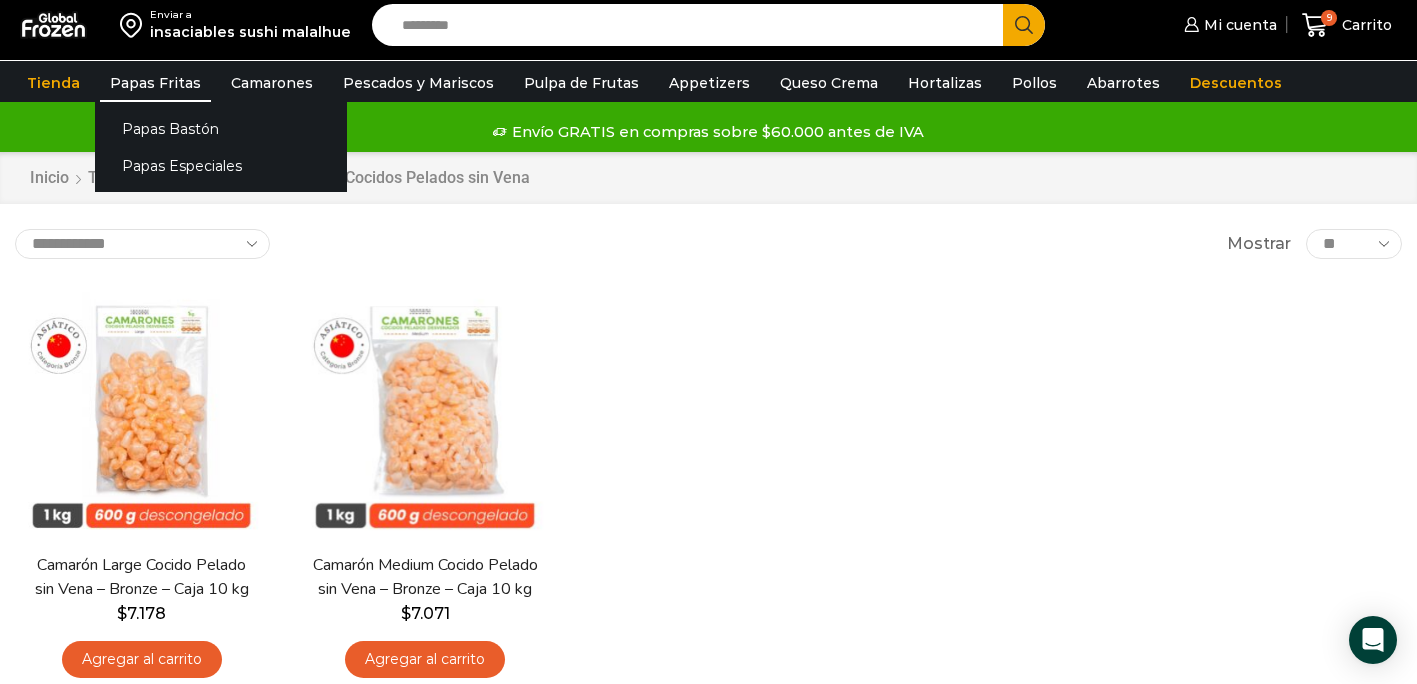 click on "Papas Fritas" at bounding box center (155, 83) 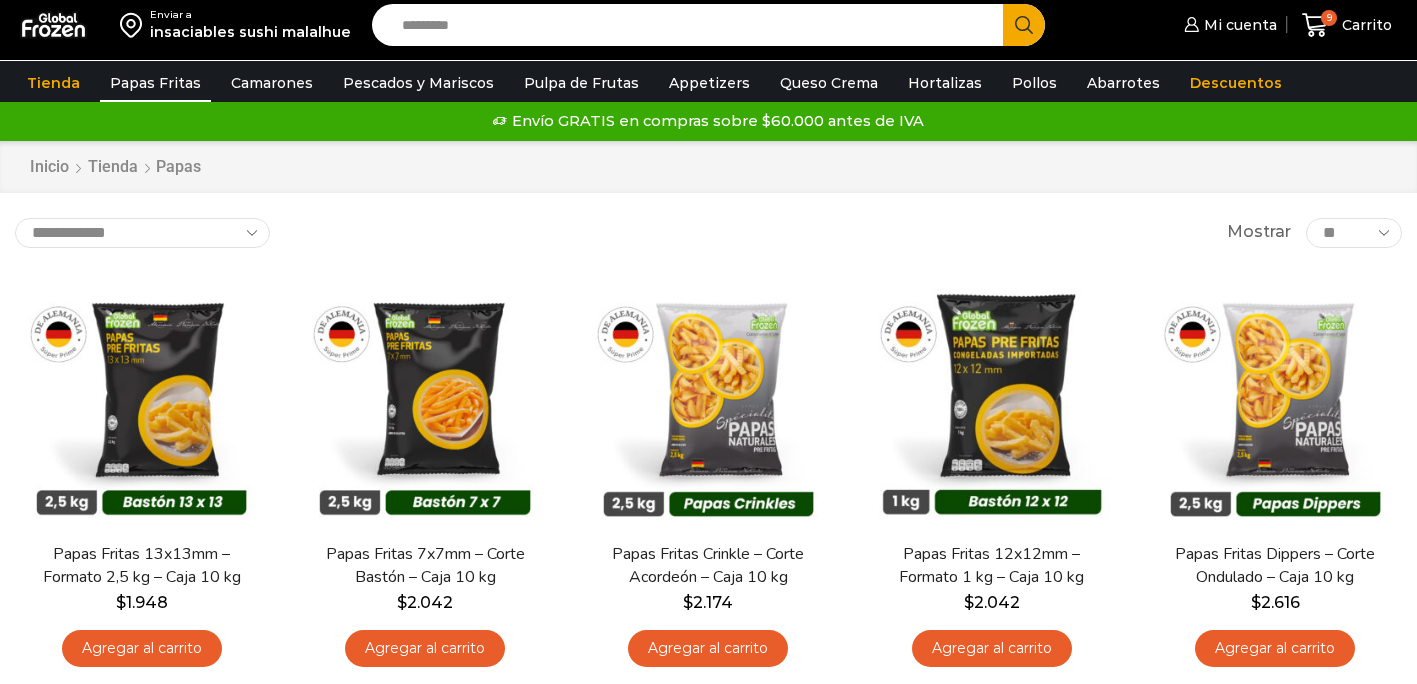 scroll, scrollTop: 0, scrollLeft: 0, axis: both 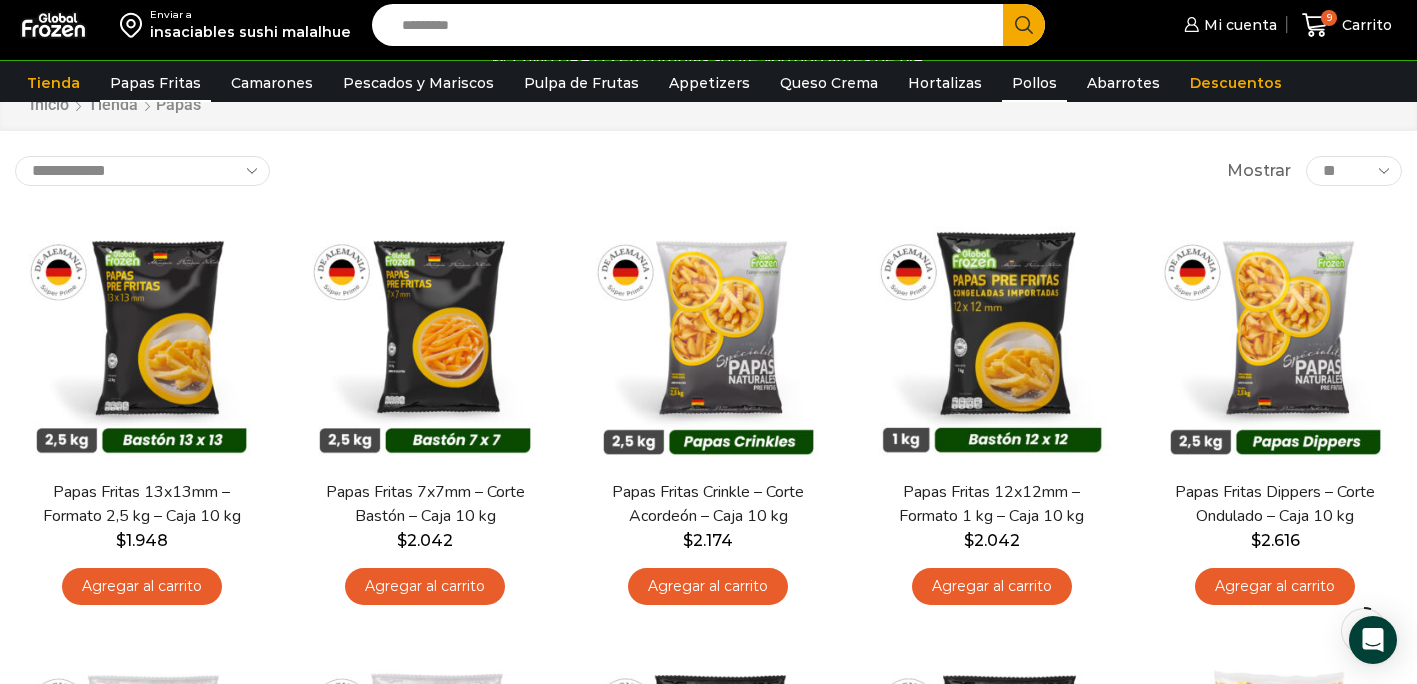 click on "Pollos" at bounding box center (1034, 83) 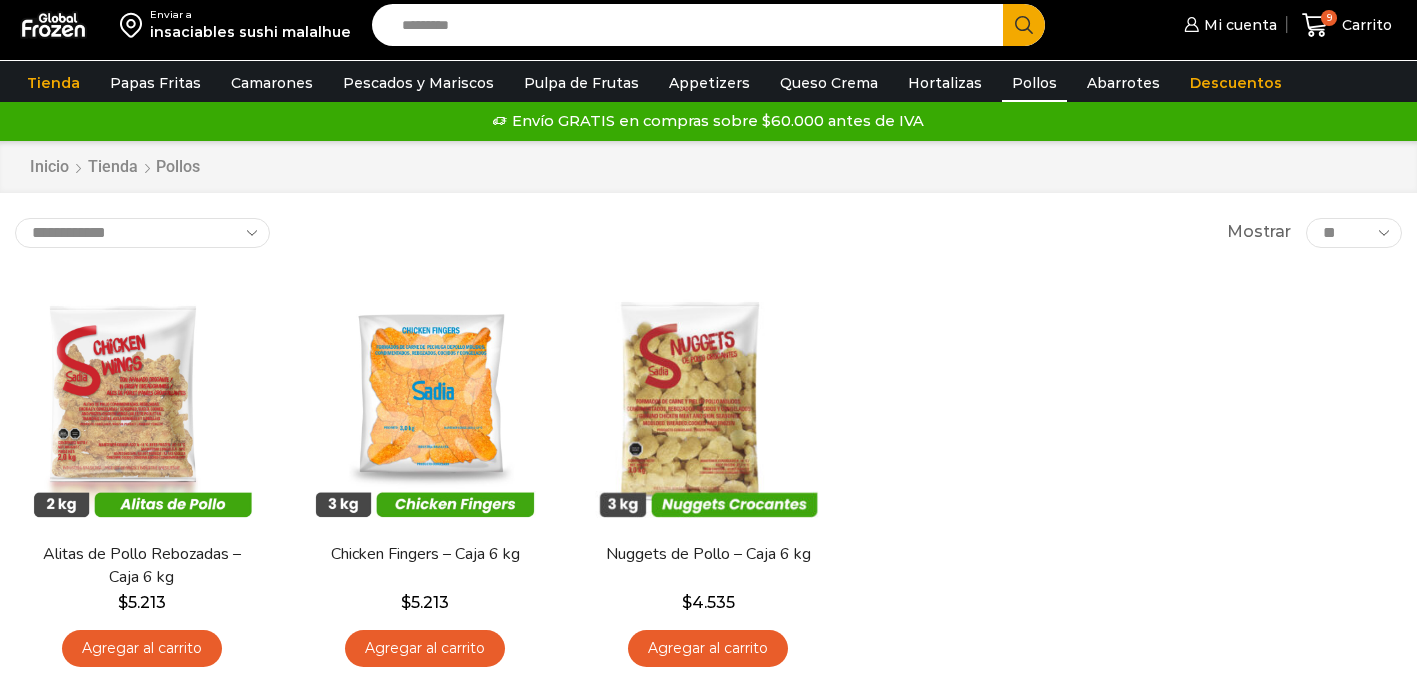 scroll, scrollTop: 0, scrollLeft: 0, axis: both 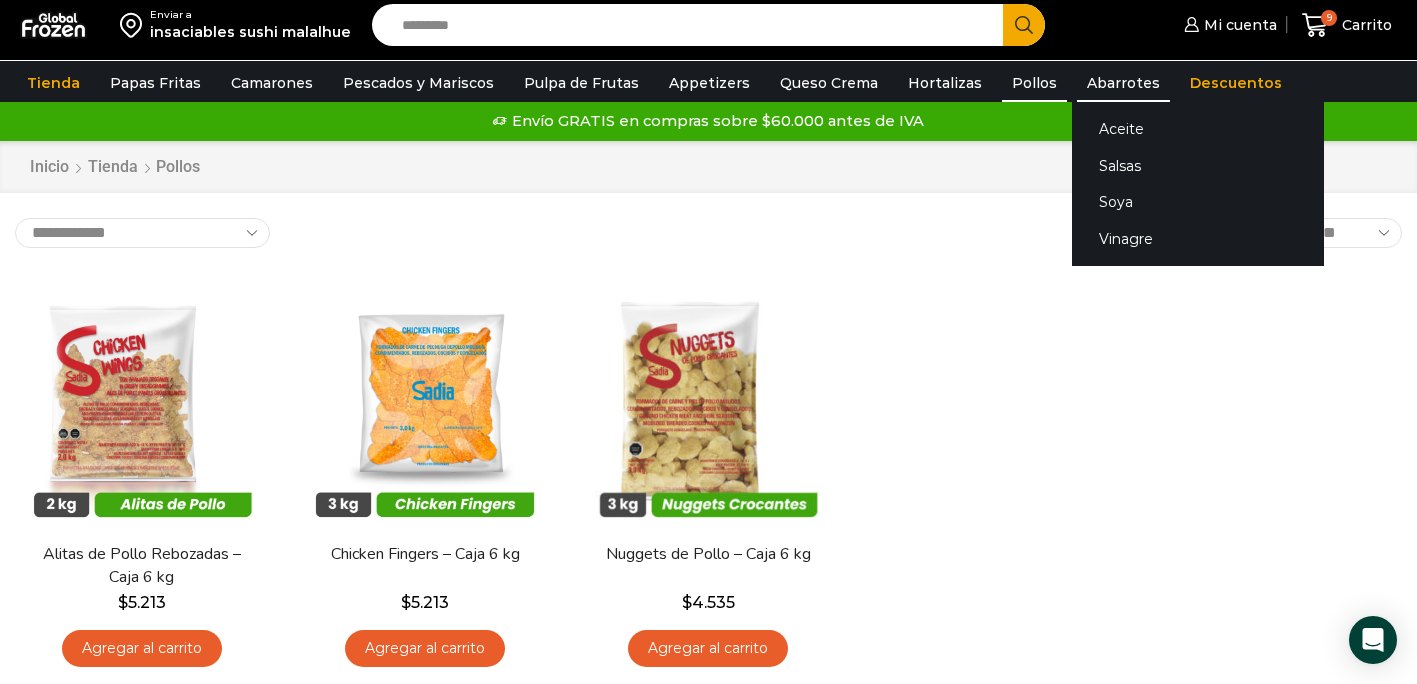 click on "Abarrotes" at bounding box center [1123, 83] 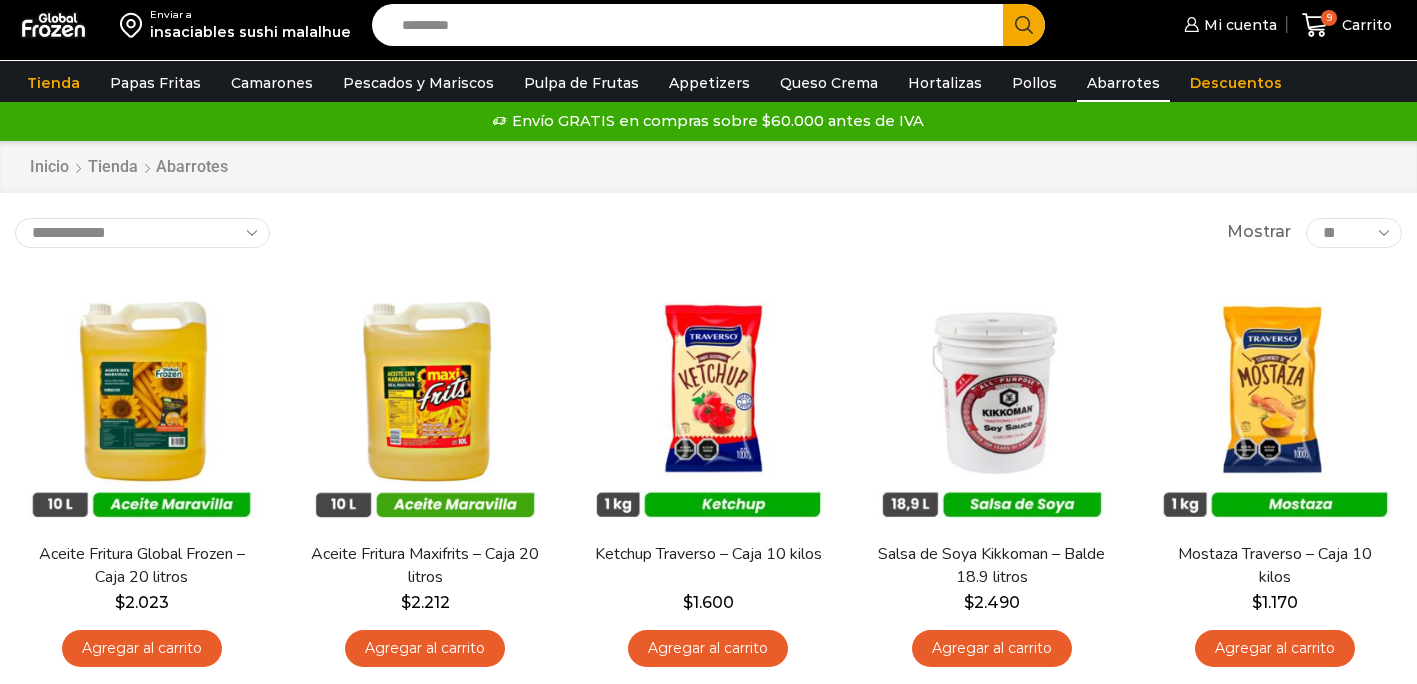 scroll, scrollTop: 0, scrollLeft: 0, axis: both 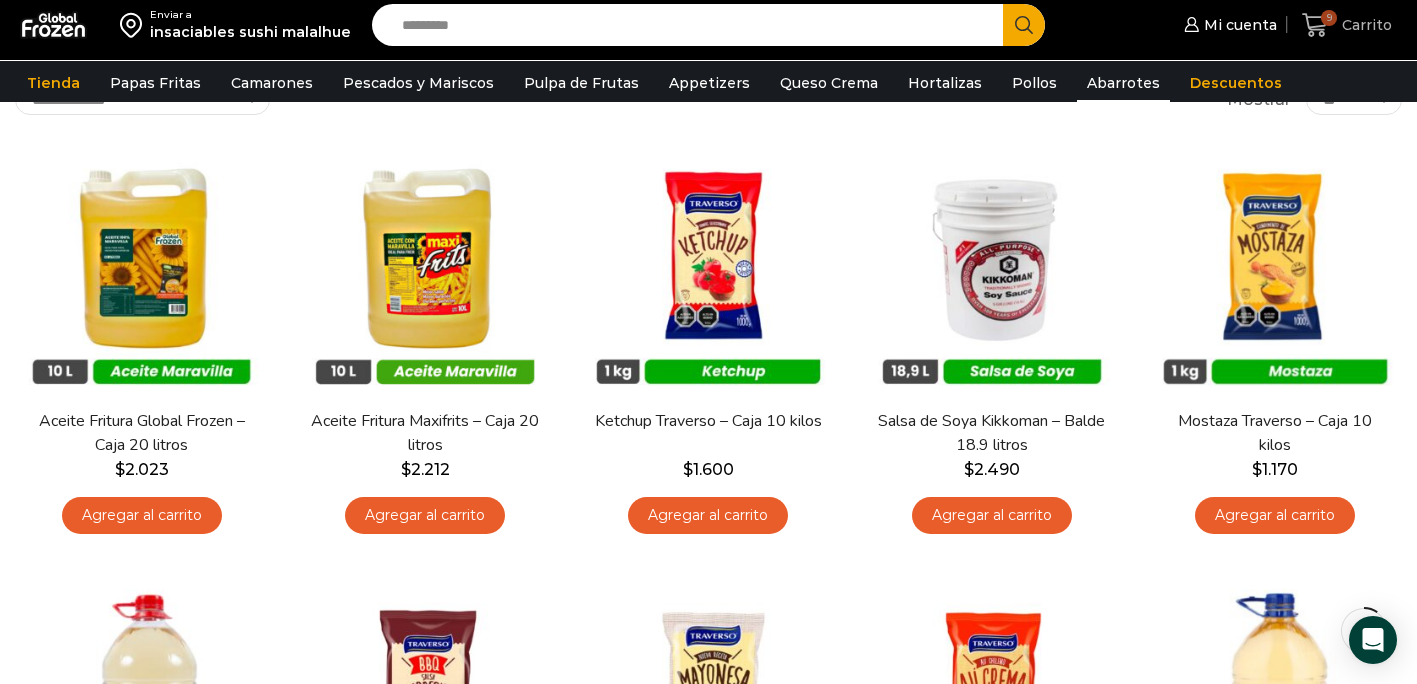click on "9" at bounding box center (1329, 18) 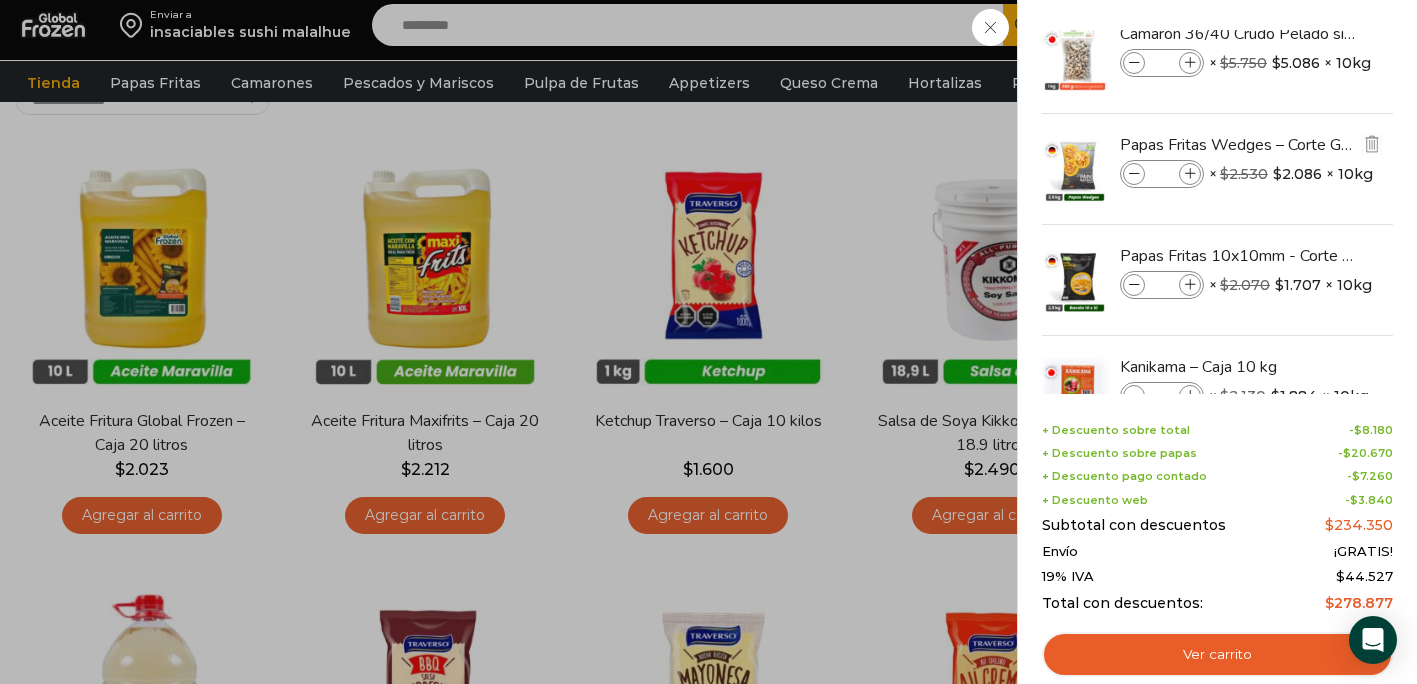scroll, scrollTop: 94, scrollLeft: 0, axis: vertical 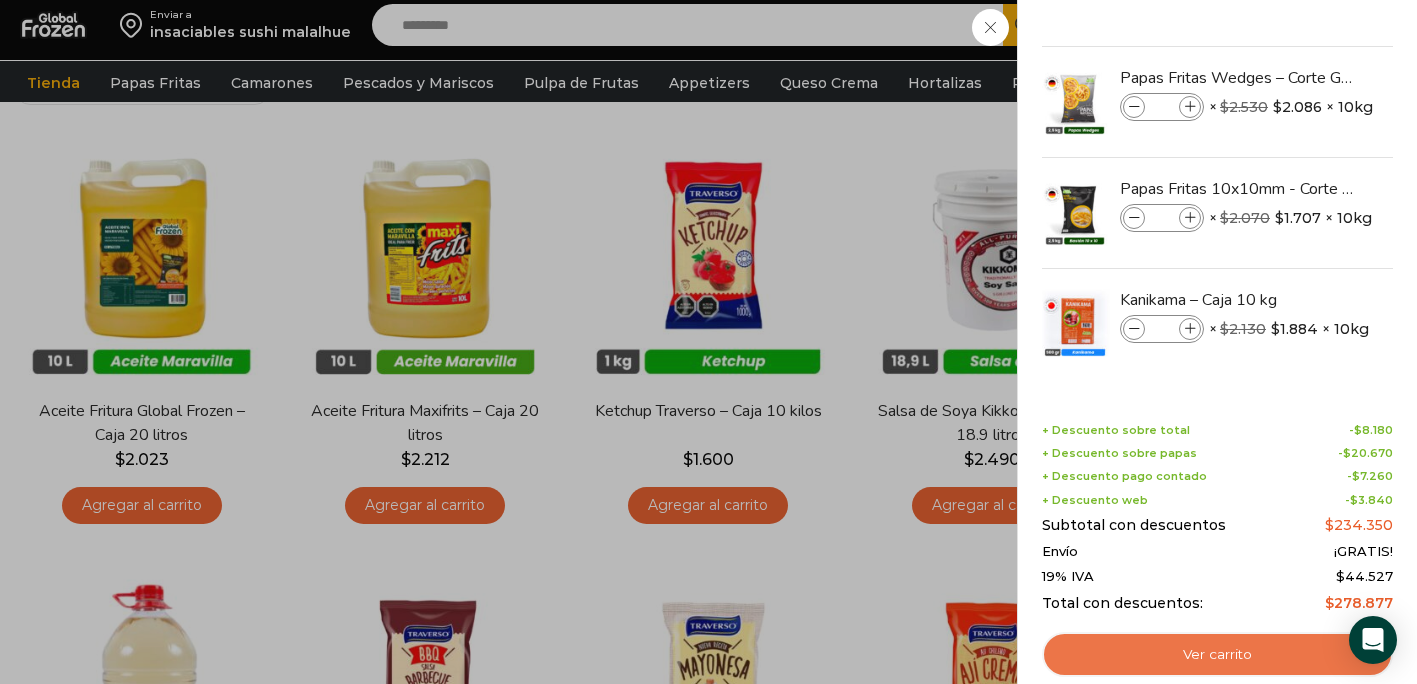 click on "Ver carrito" at bounding box center (1217, 655) 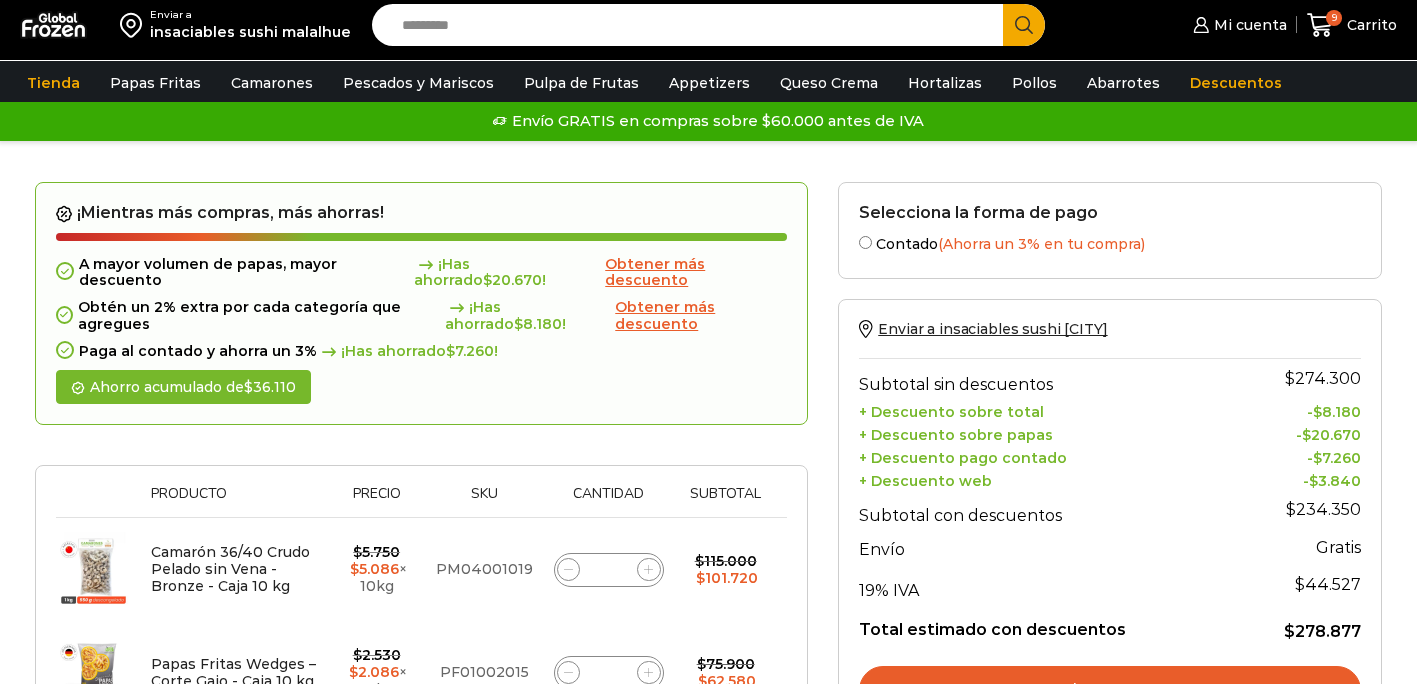scroll, scrollTop: 0, scrollLeft: 0, axis: both 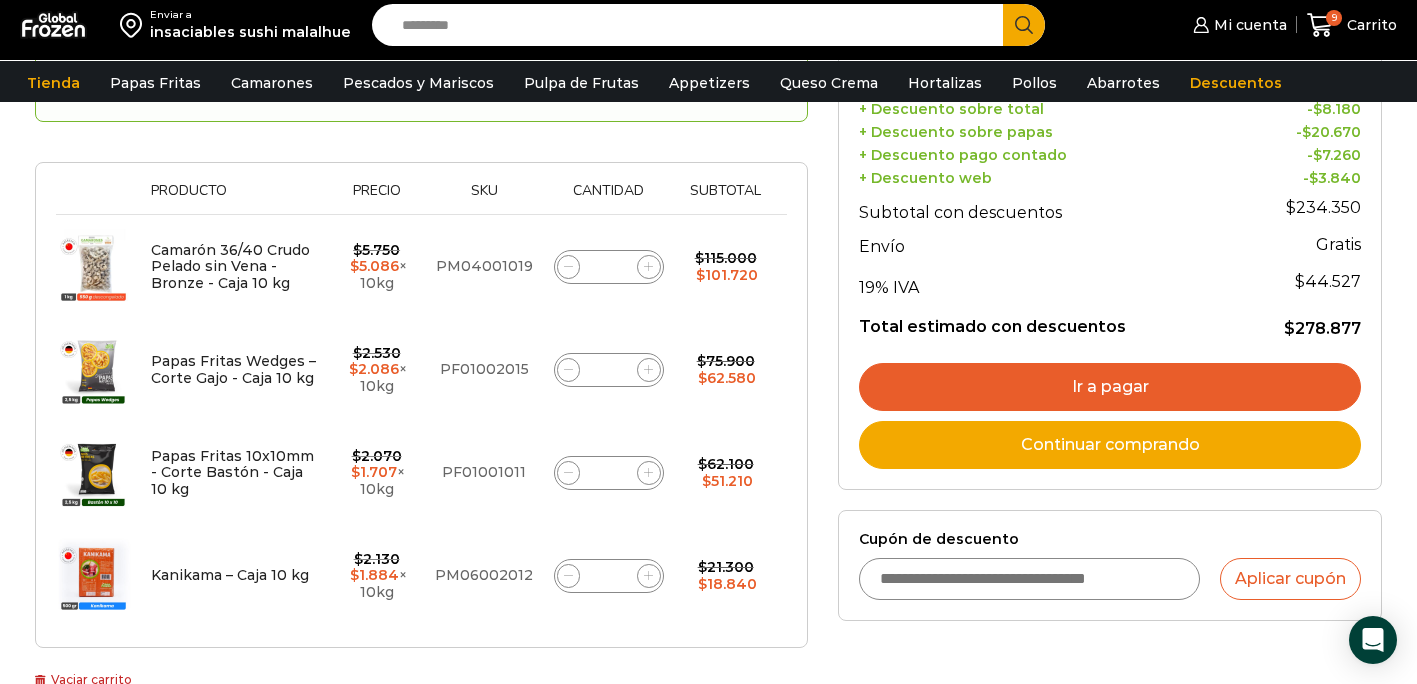 click on "Continuar comprando" at bounding box center [1110, 445] 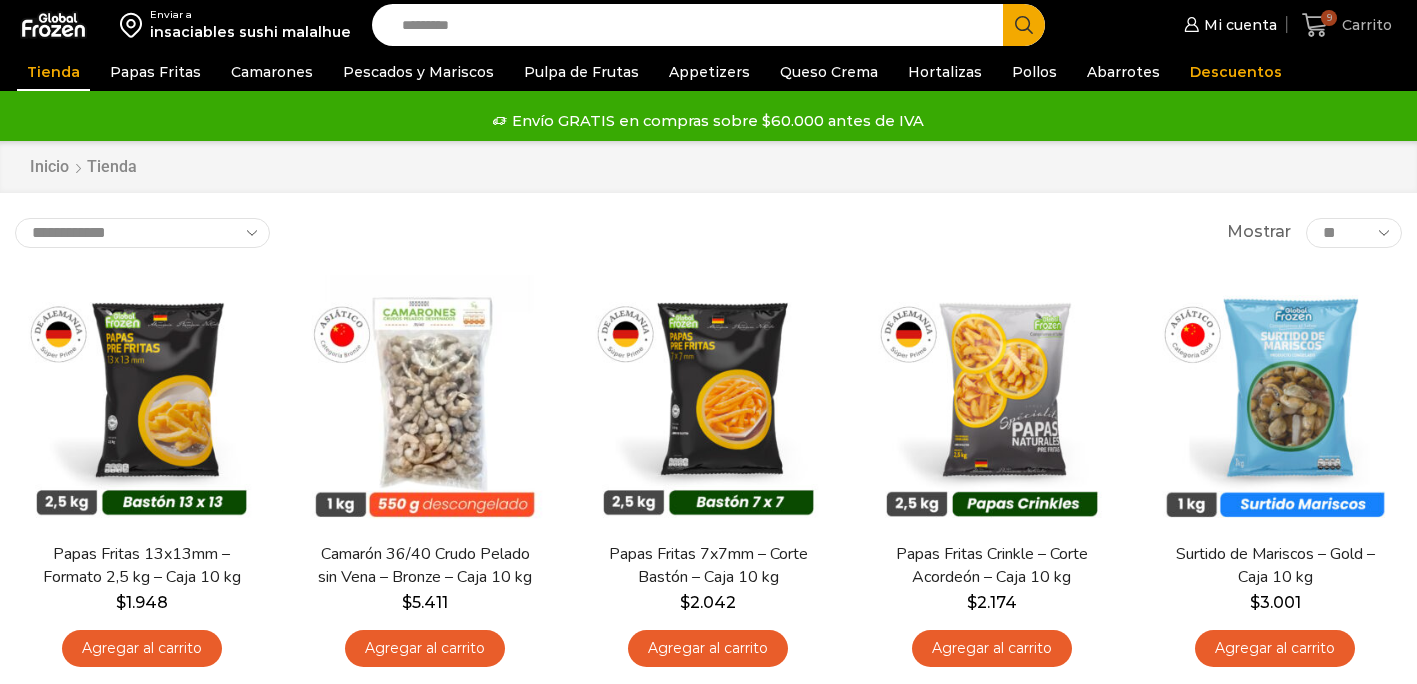 scroll, scrollTop: 0, scrollLeft: 0, axis: both 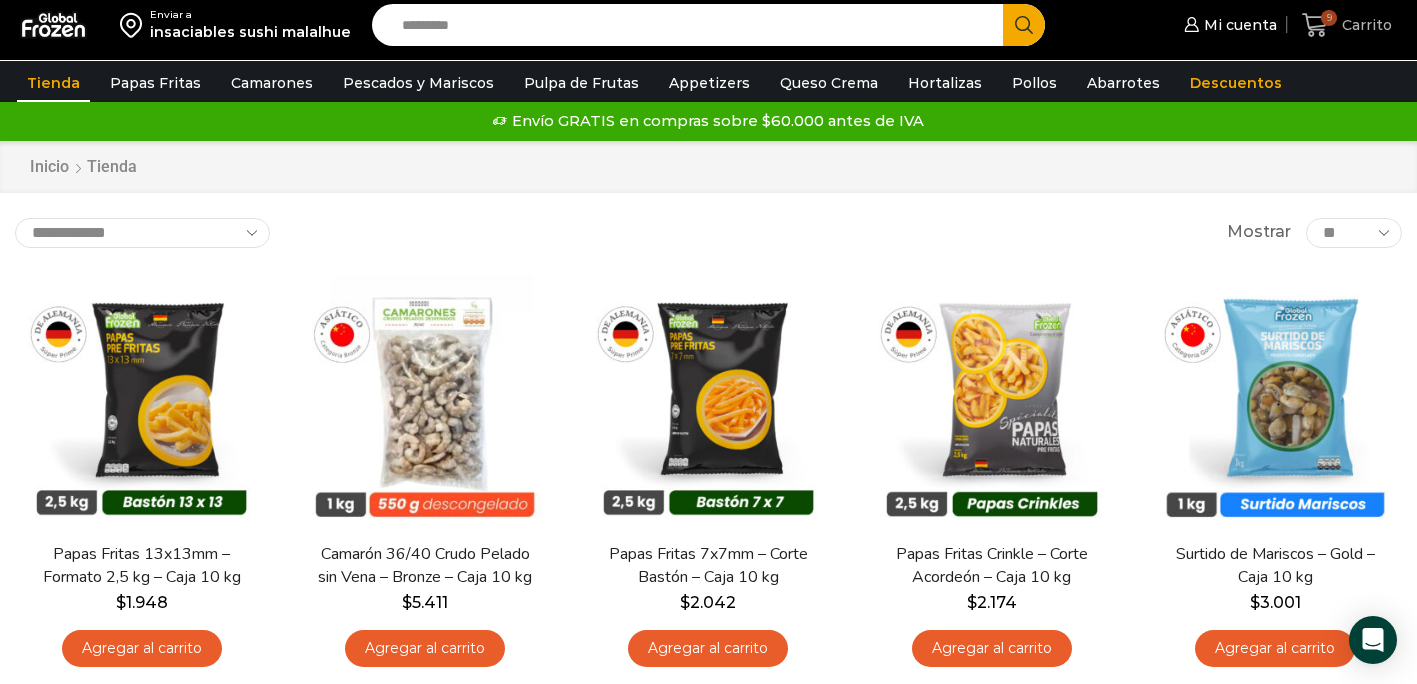 click 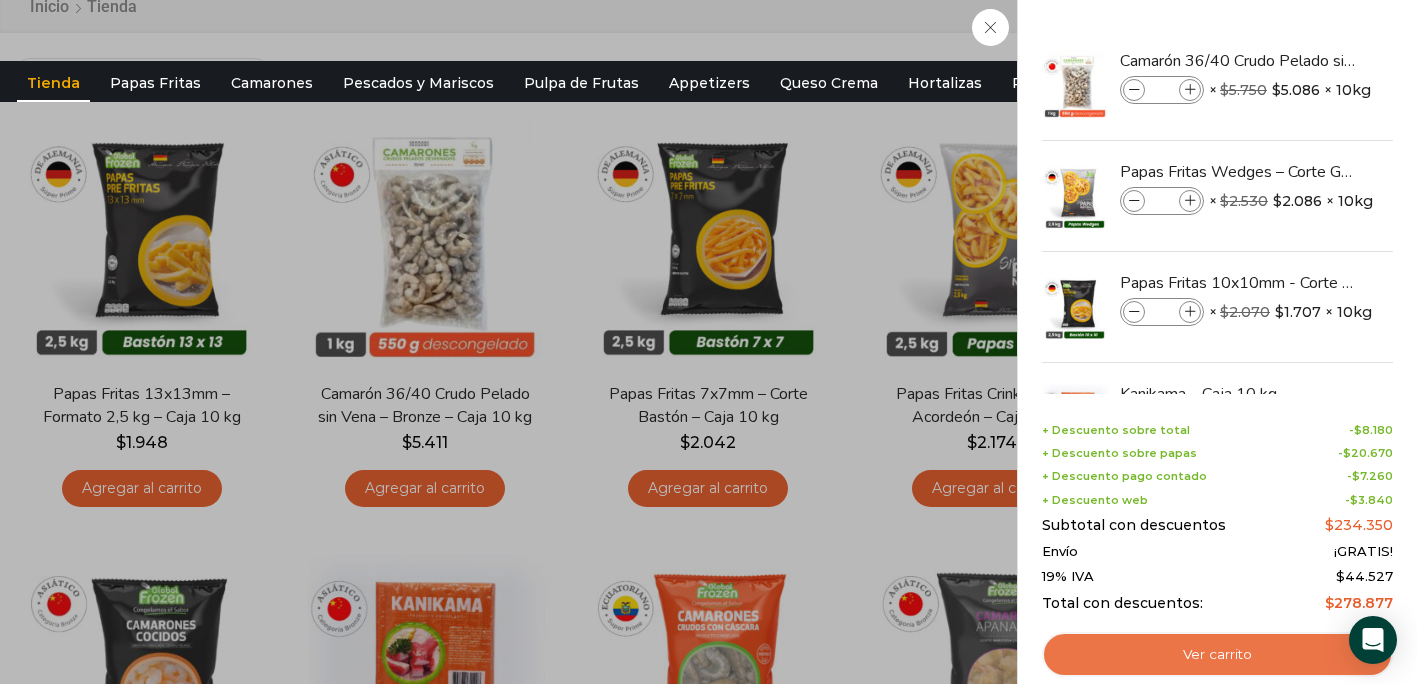 scroll, scrollTop: 163, scrollLeft: 0, axis: vertical 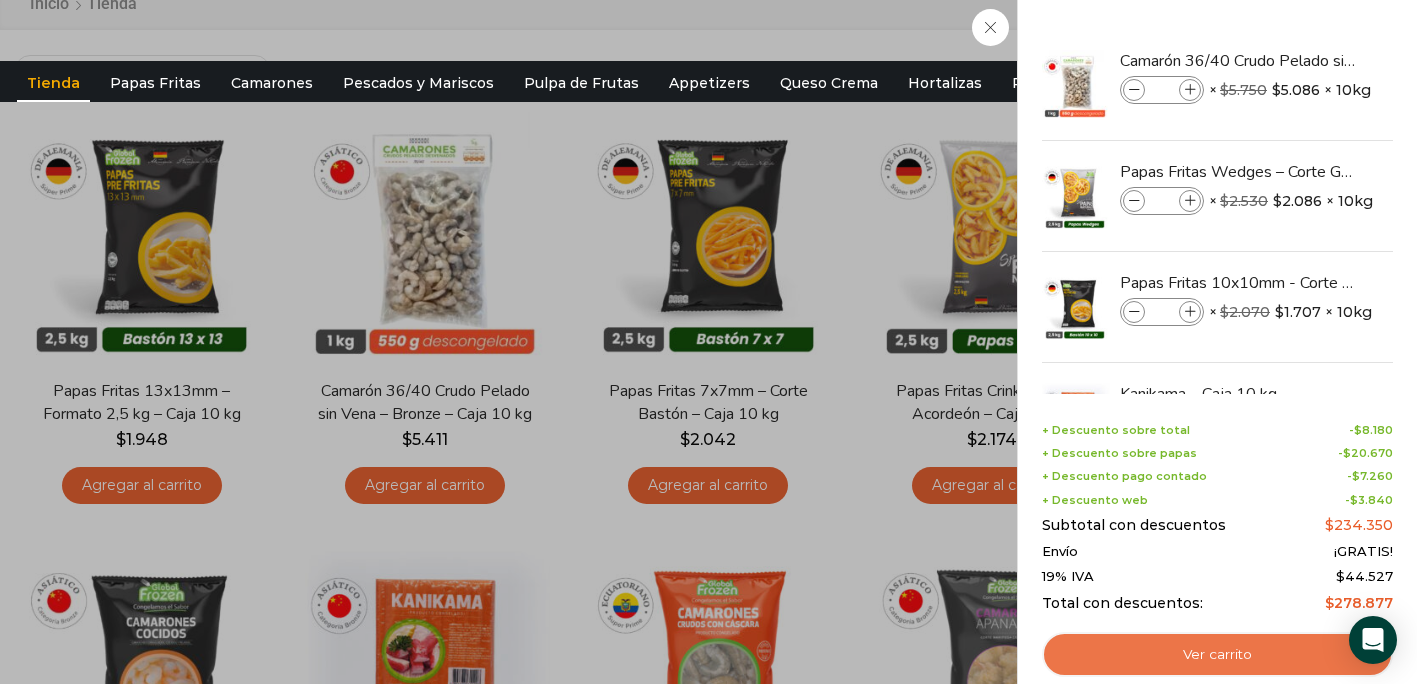 click on "Ver carrito" at bounding box center (1217, 655) 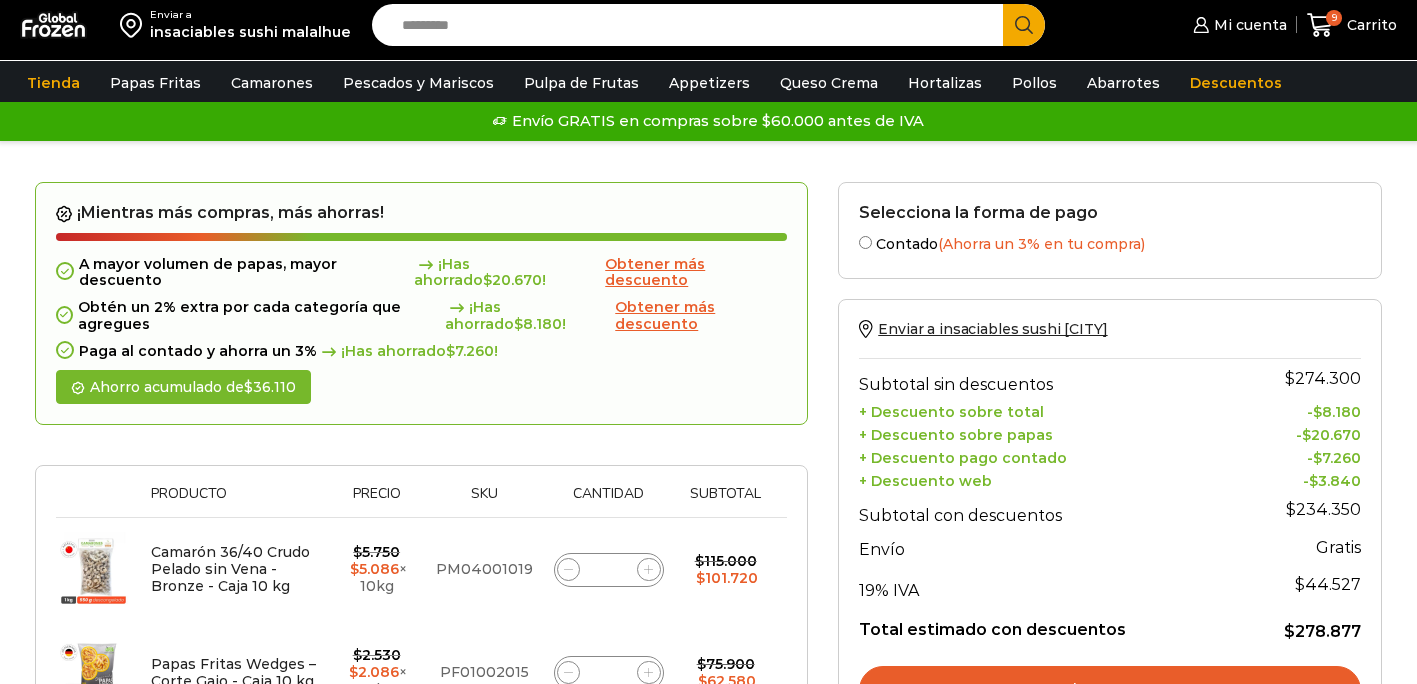 scroll, scrollTop: 0, scrollLeft: 0, axis: both 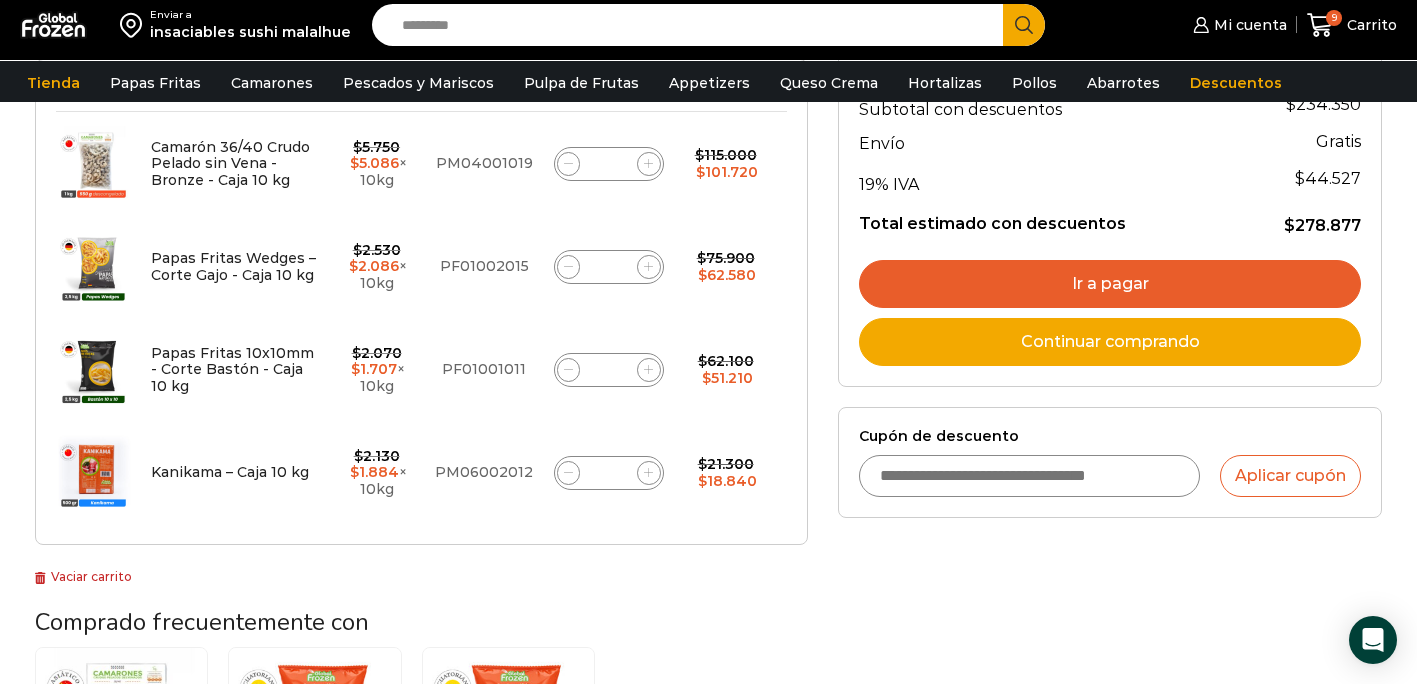 click on "Ir a pagar" at bounding box center [1110, 284] 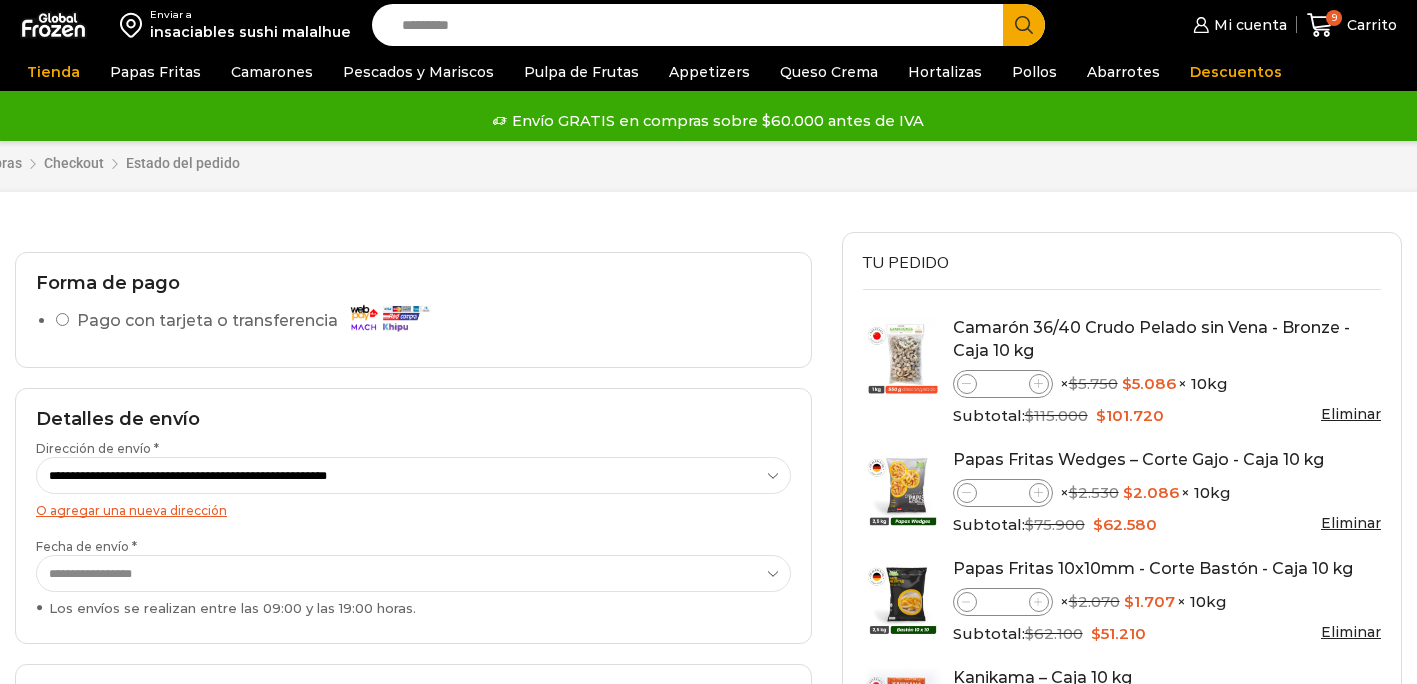 select on "*" 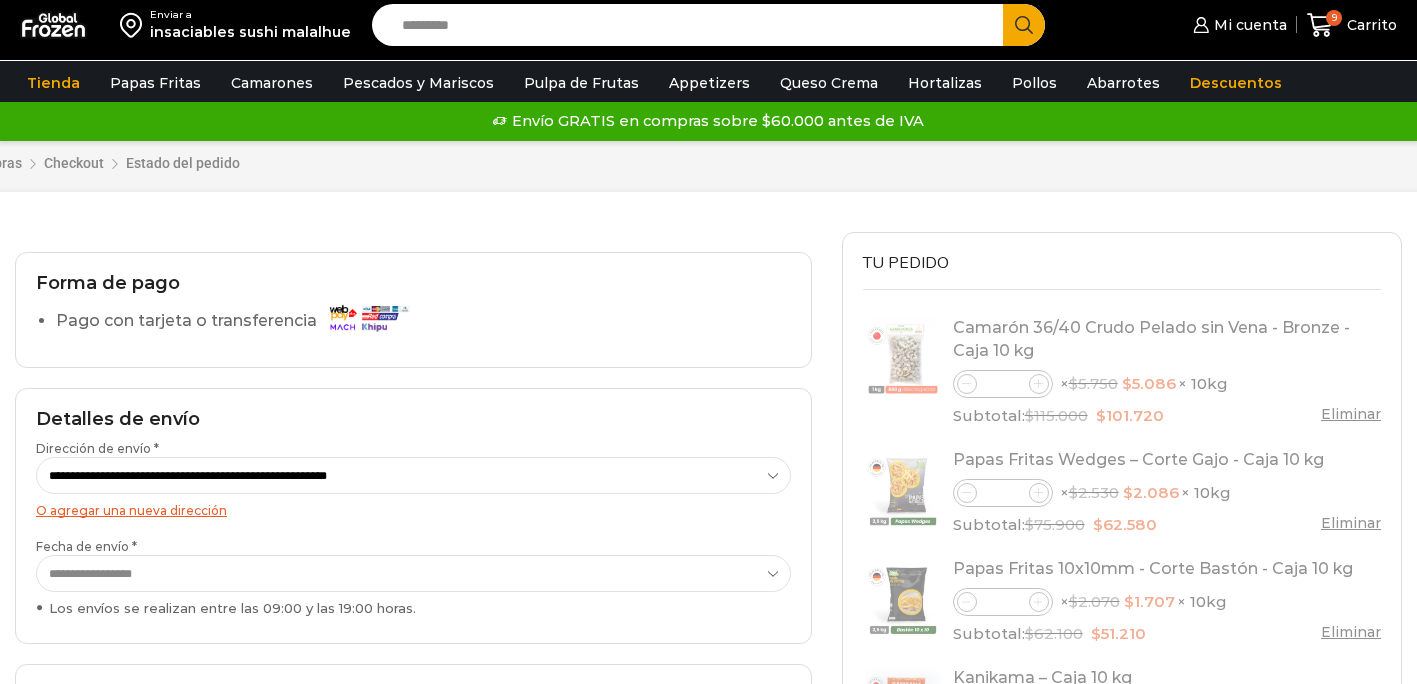 scroll, scrollTop: 0, scrollLeft: 0, axis: both 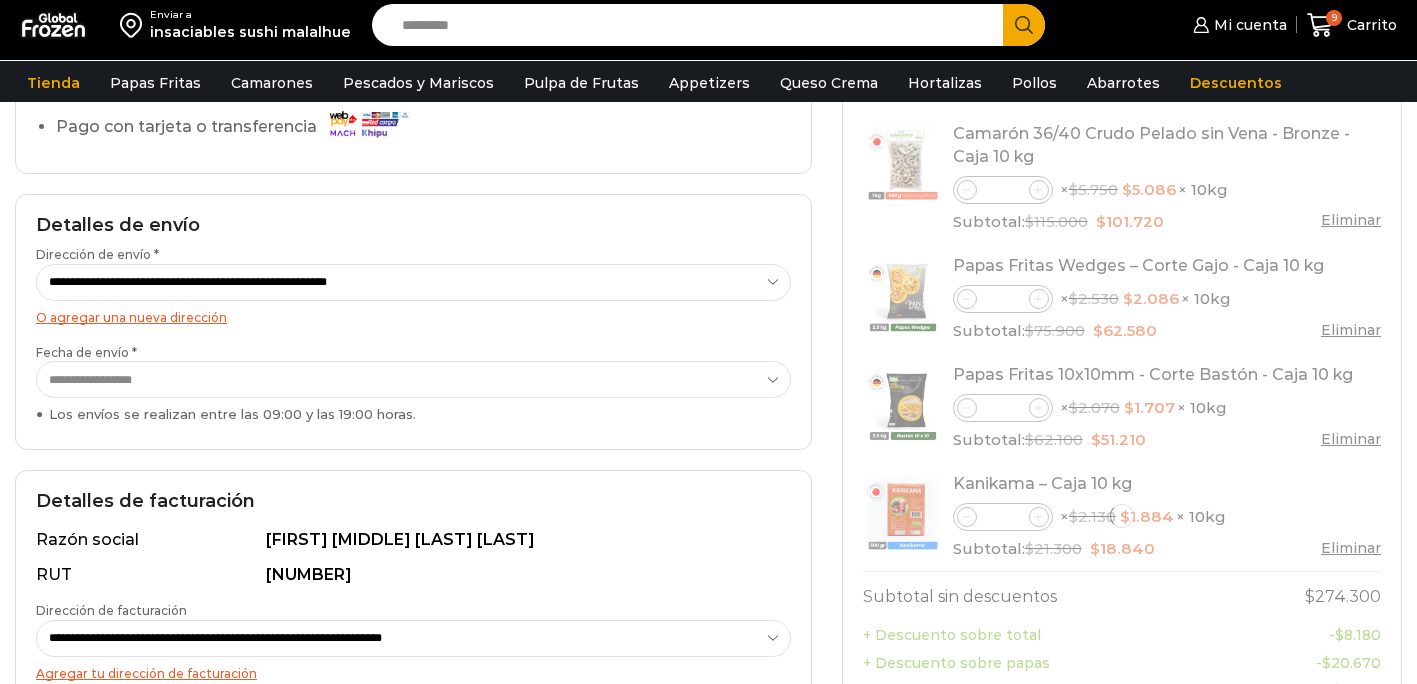 click on "**********" at bounding box center (413, 379) 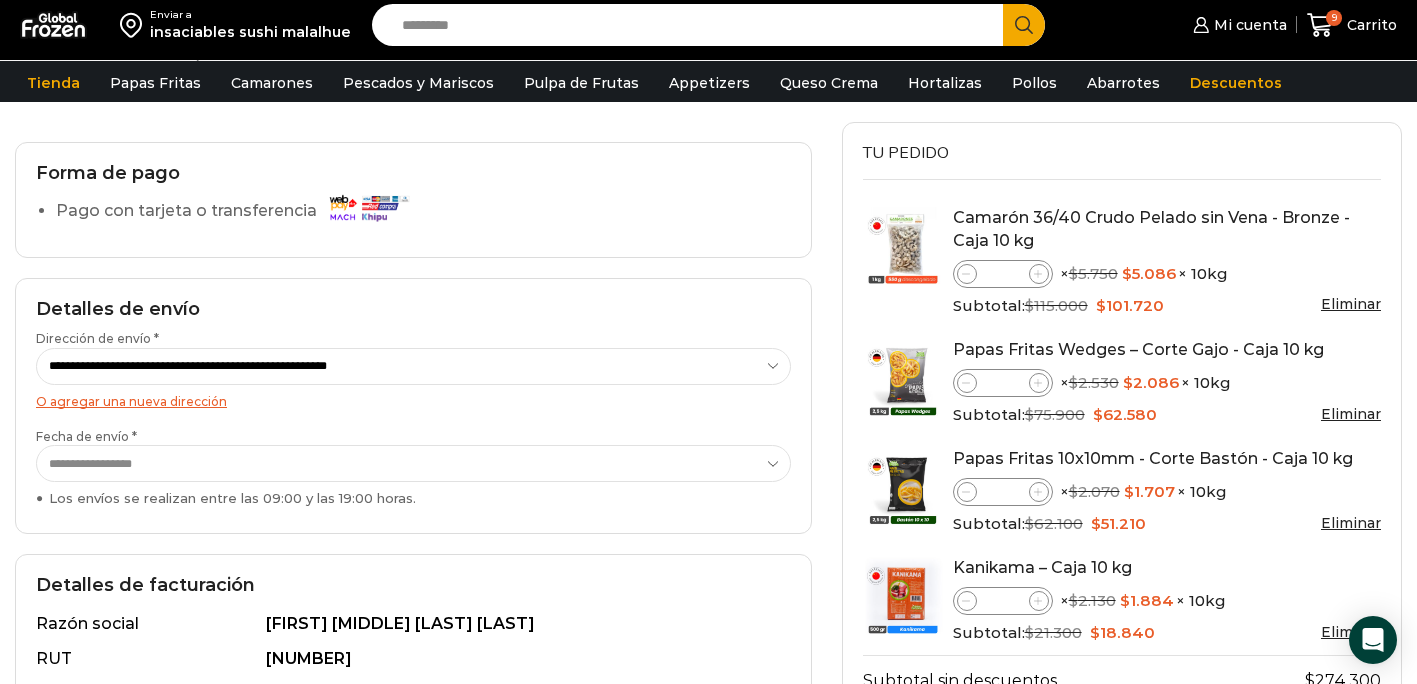 scroll, scrollTop: 147, scrollLeft: 0, axis: vertical 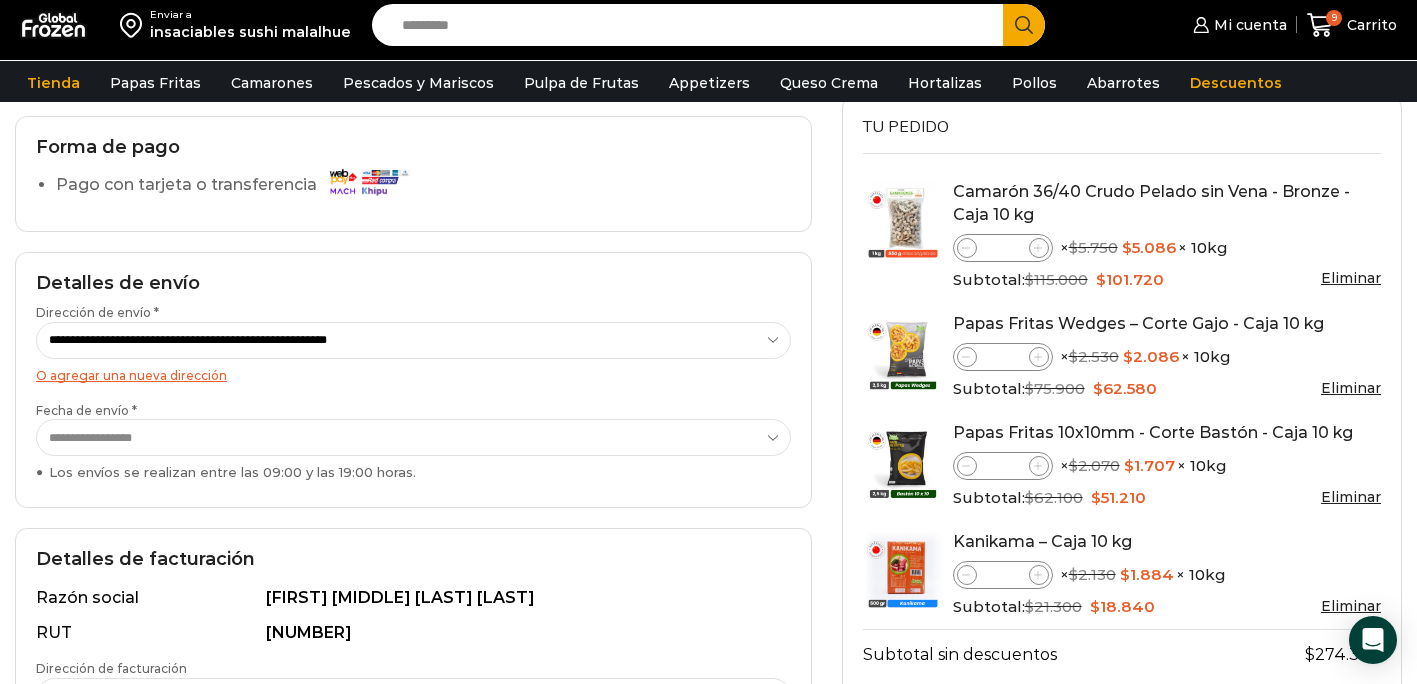 click 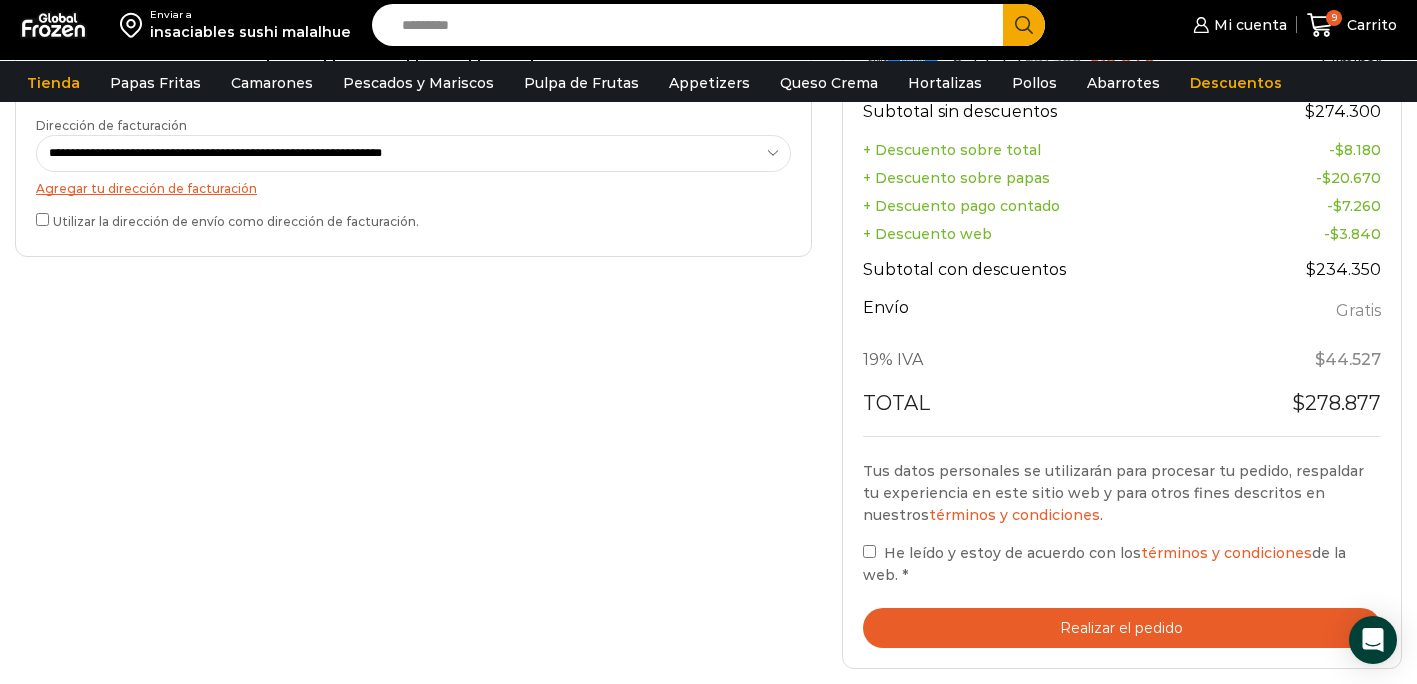scroll, scrollTop: 677, scrollLeft: 0, axis: vertical 